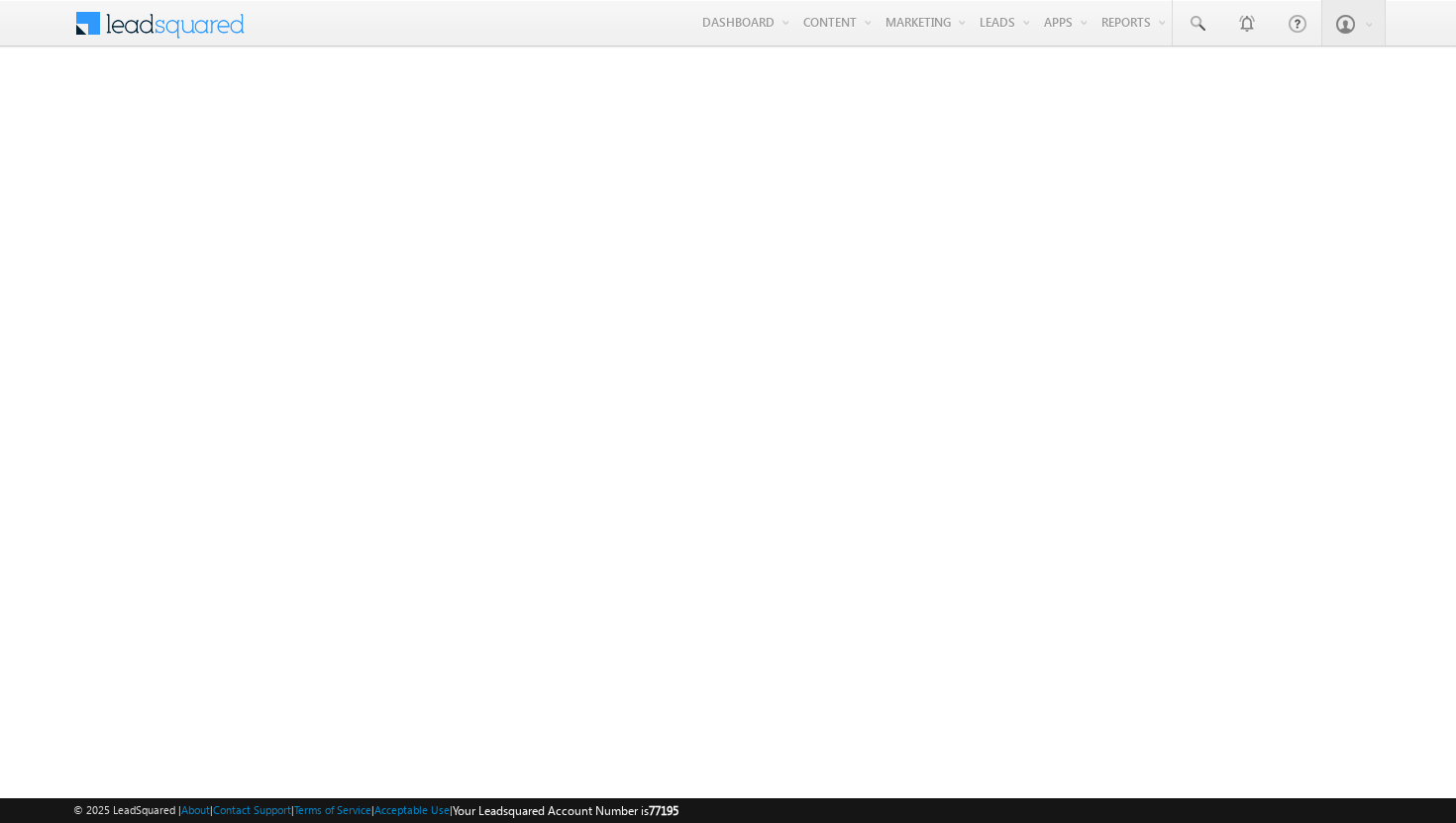 scroll, scrollTop: 0, scrollLeft: 0, axis: both 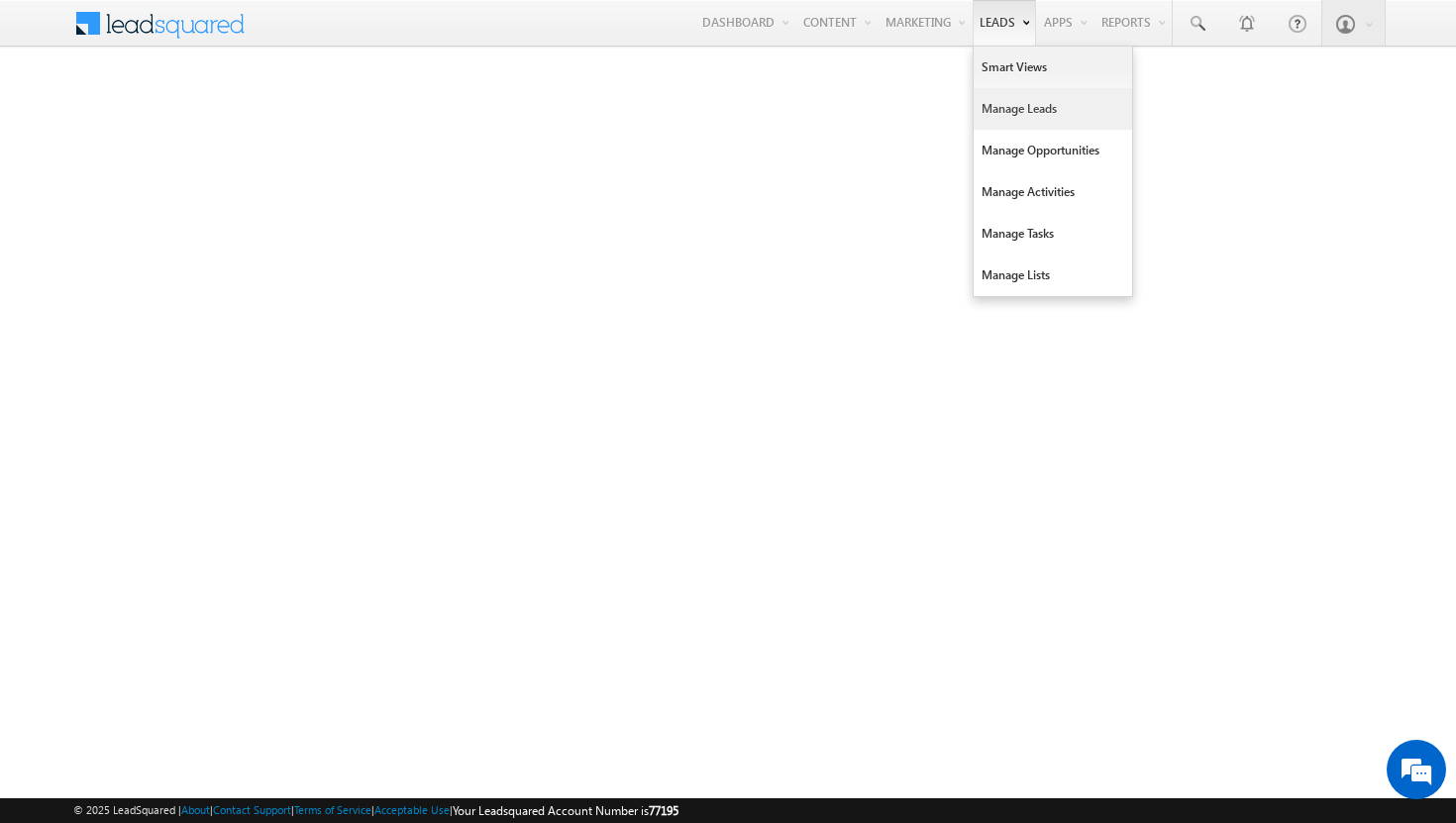 click on "Manage Leads" at bounding box center (1053, 109) 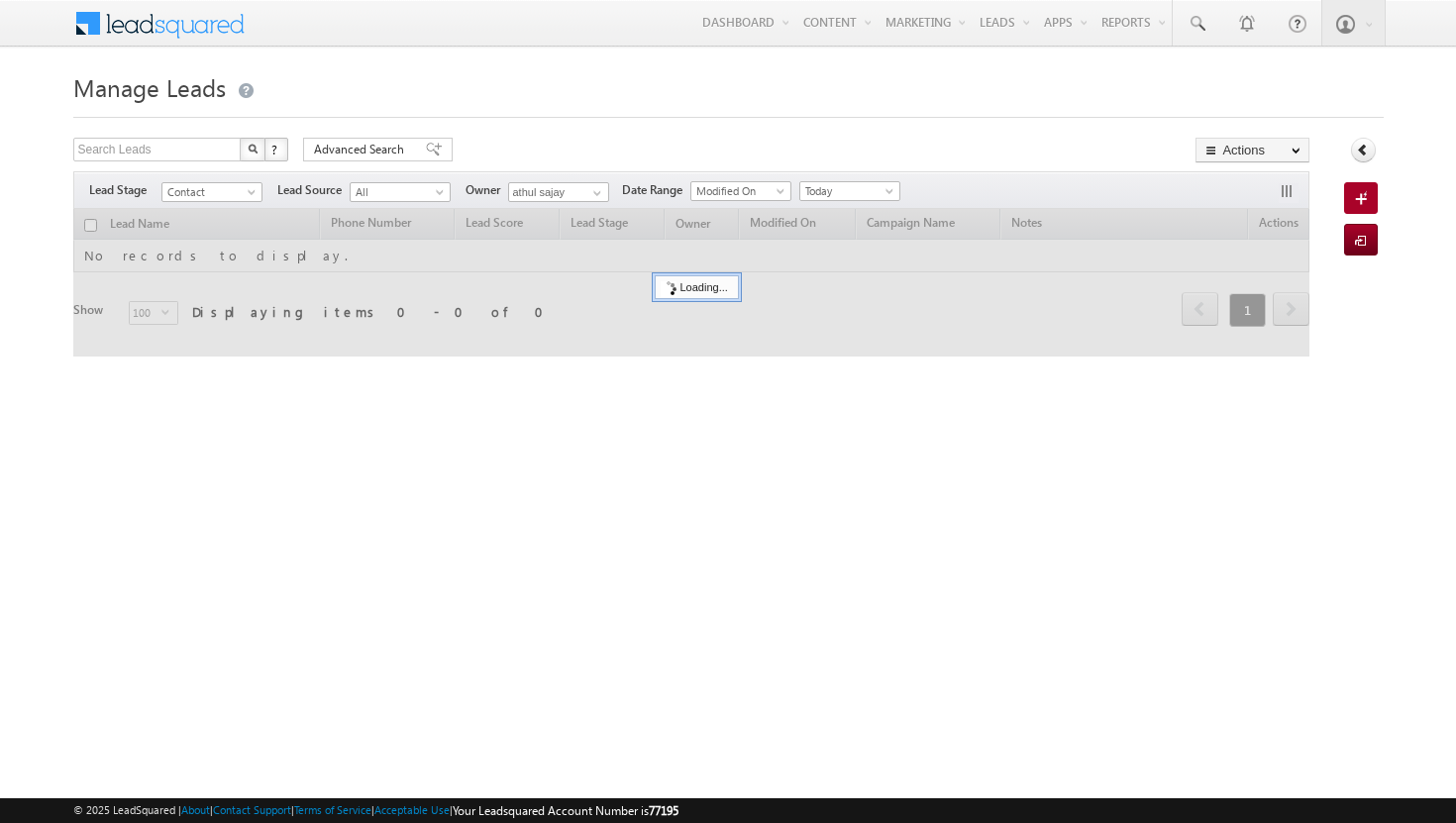 scroll, scrollTop: 0, scrollLeft: 0, axis: both 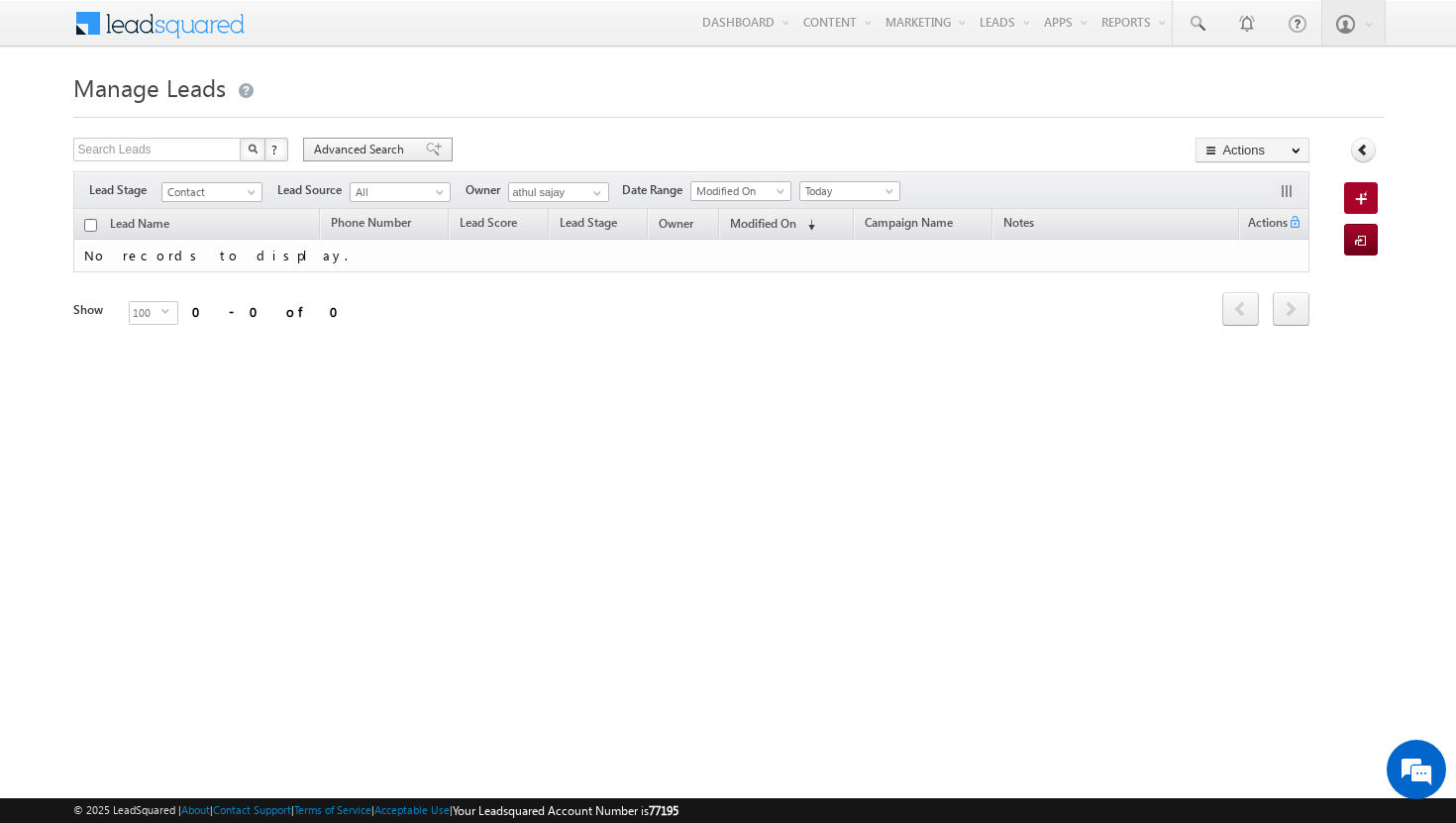 click on "Advanced Search" at bounding box center [362, 150] 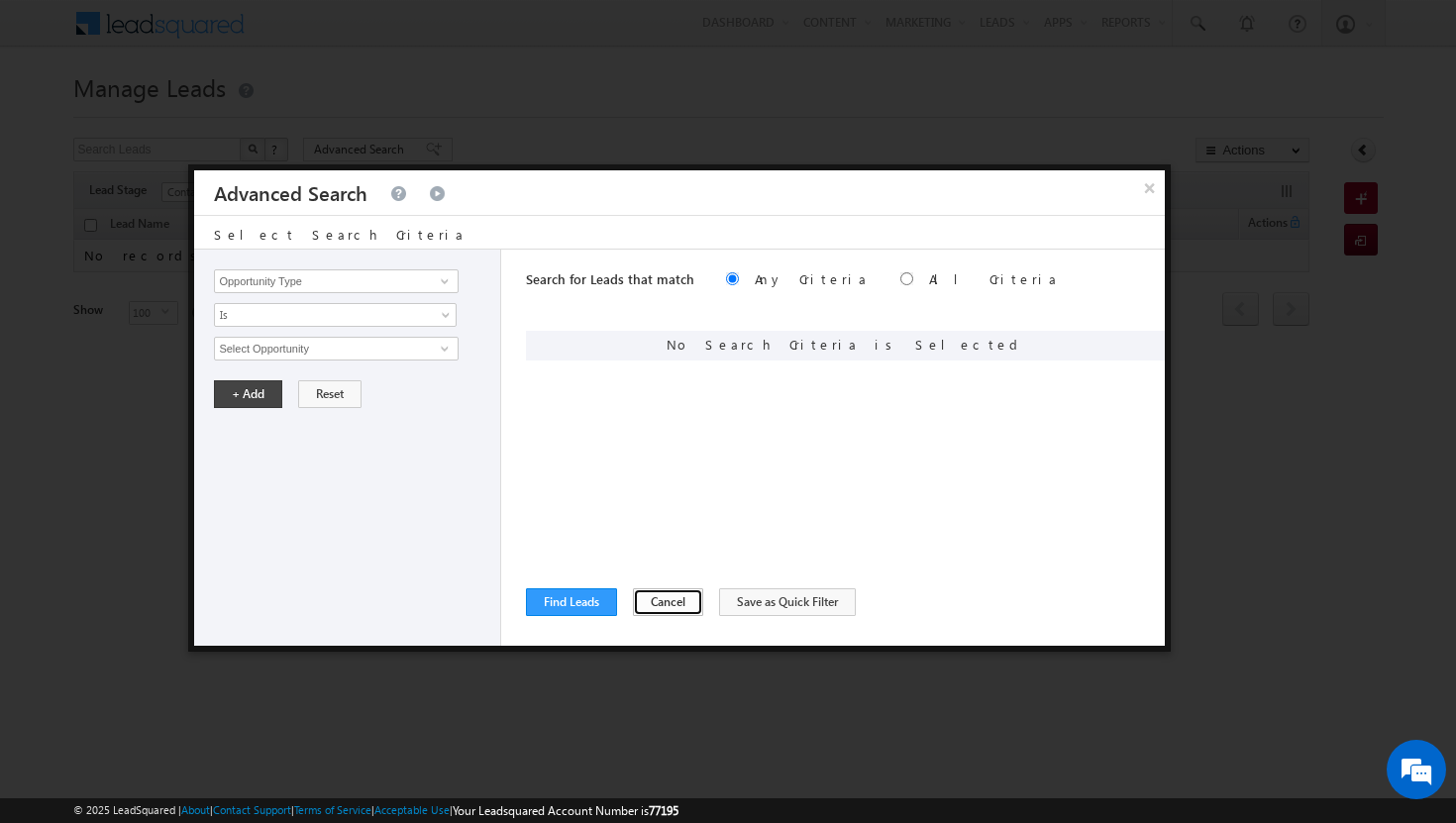 click on "Cancel" at bounding box center (668, 602) 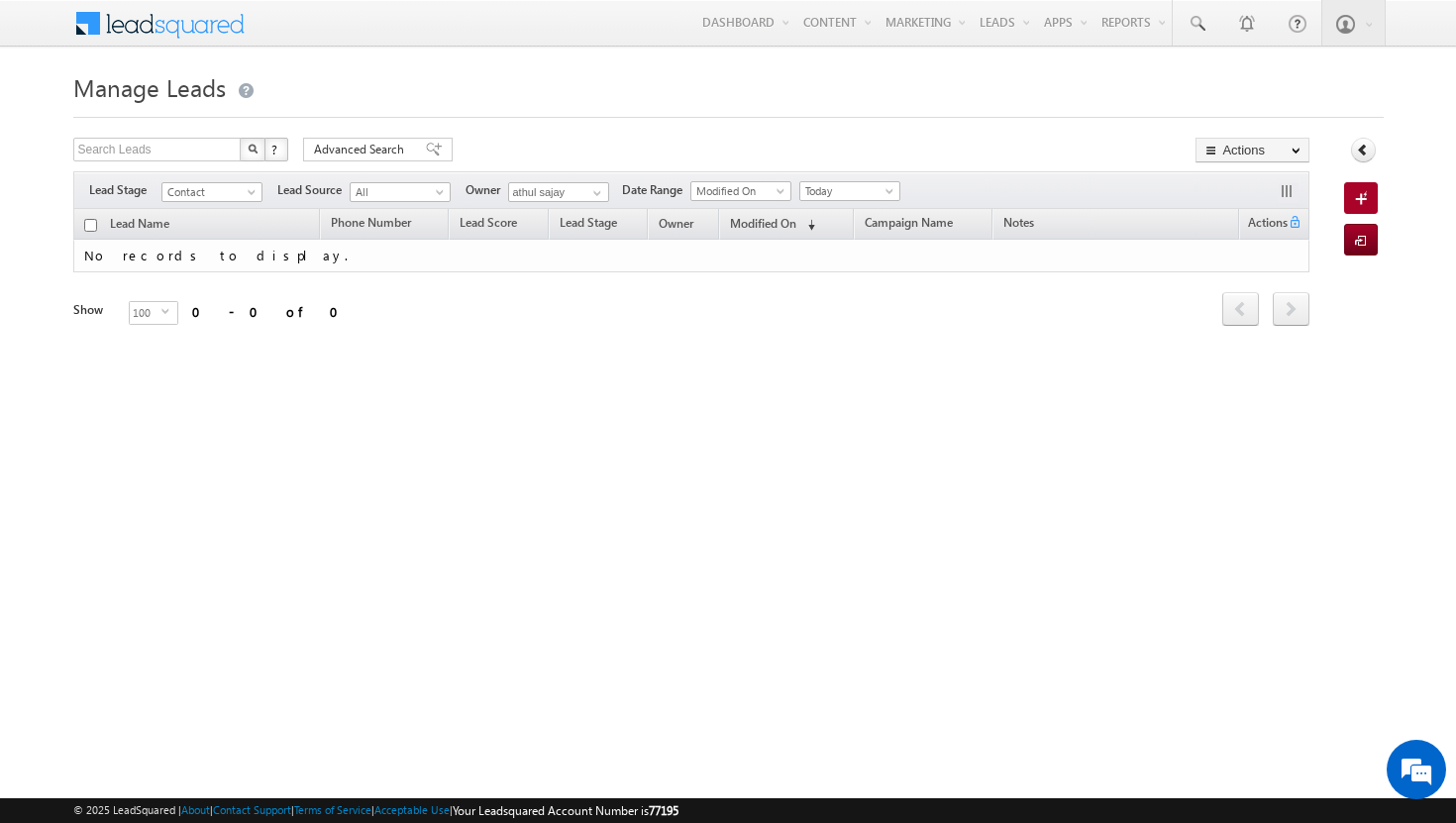 scroll, scrollTop: 0, scrollLeft: 0, axis: both 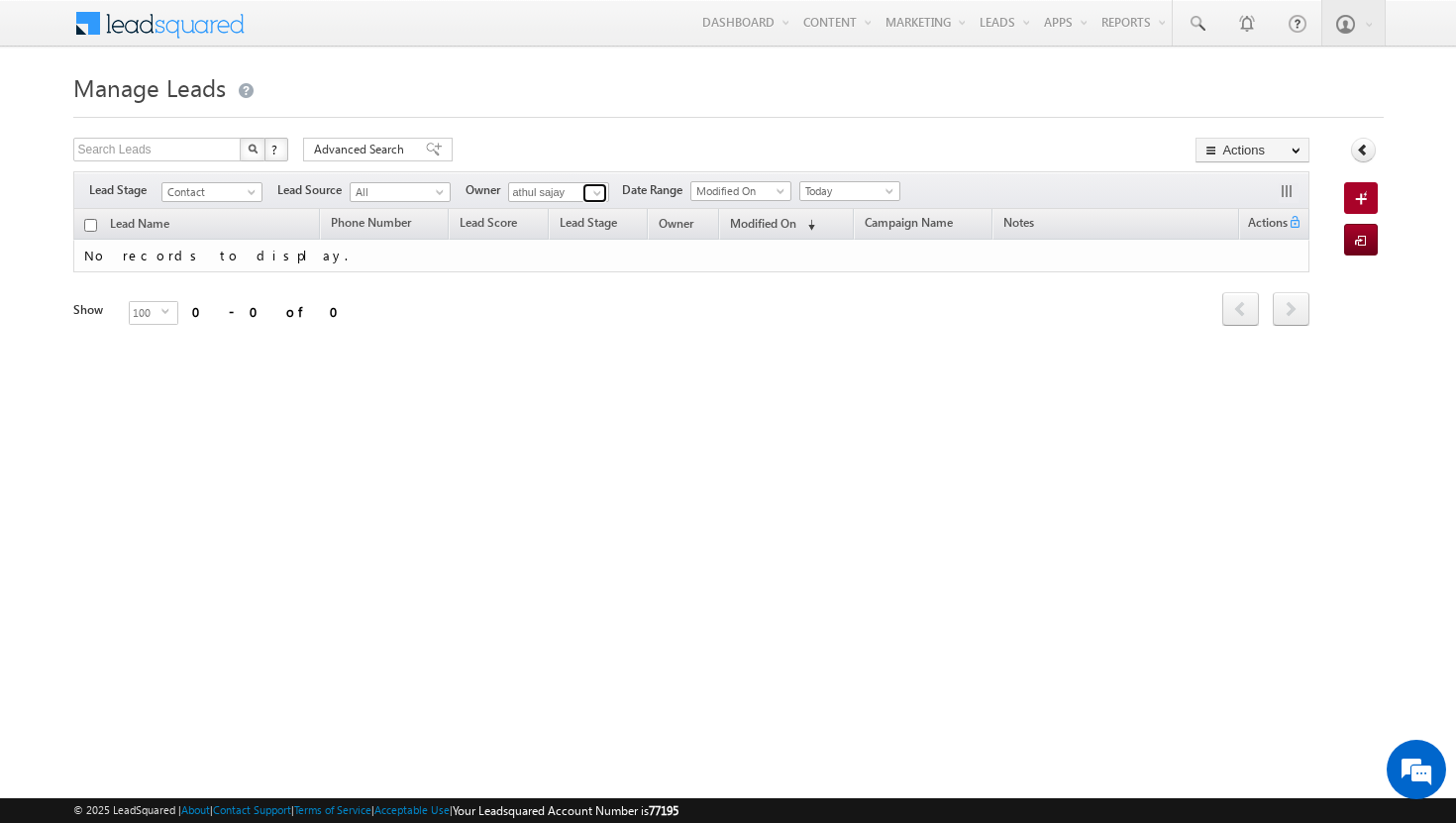 click at bounding box center [597, 193] 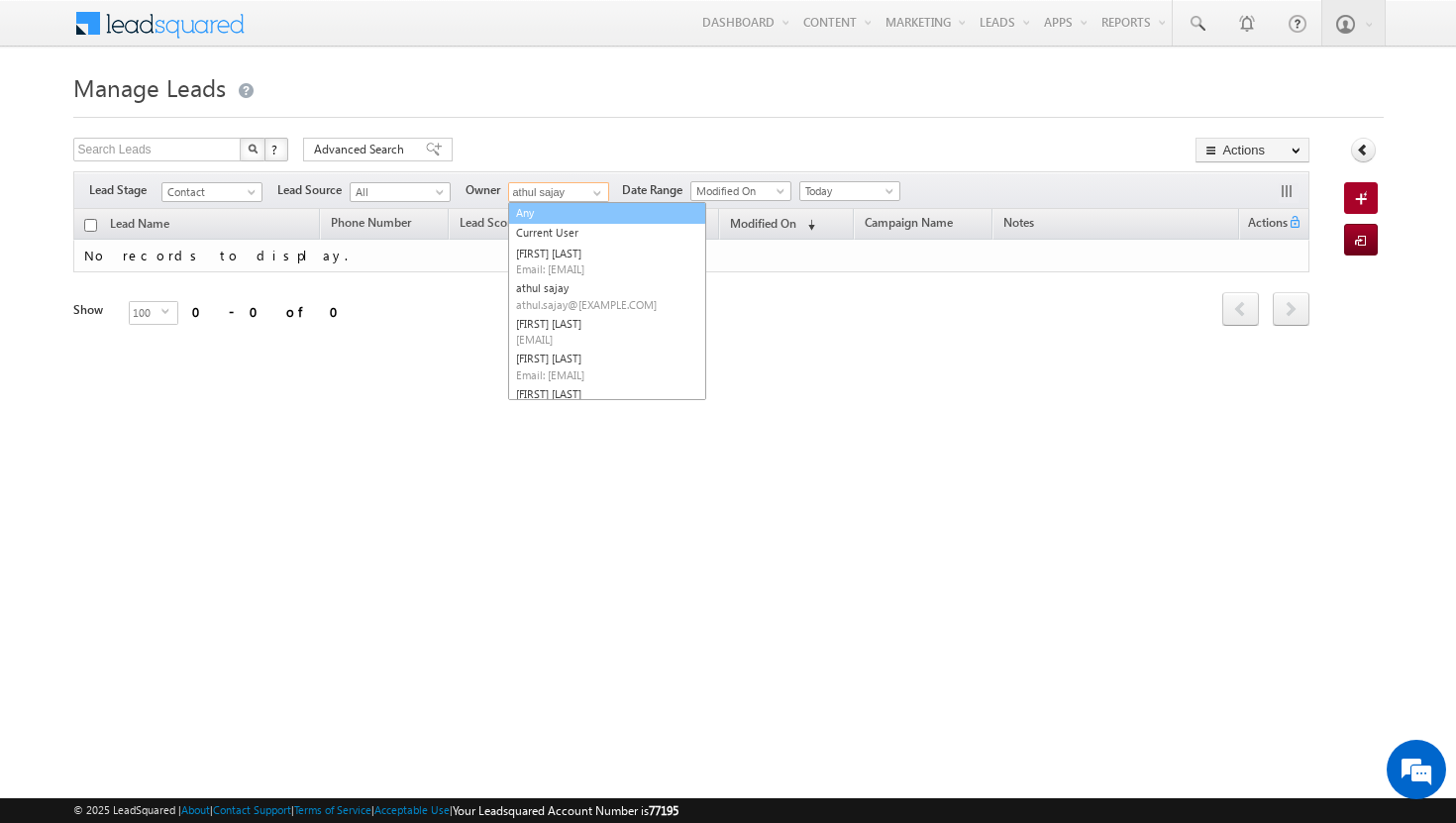 click on "Any" at bounding box center (607, 213) 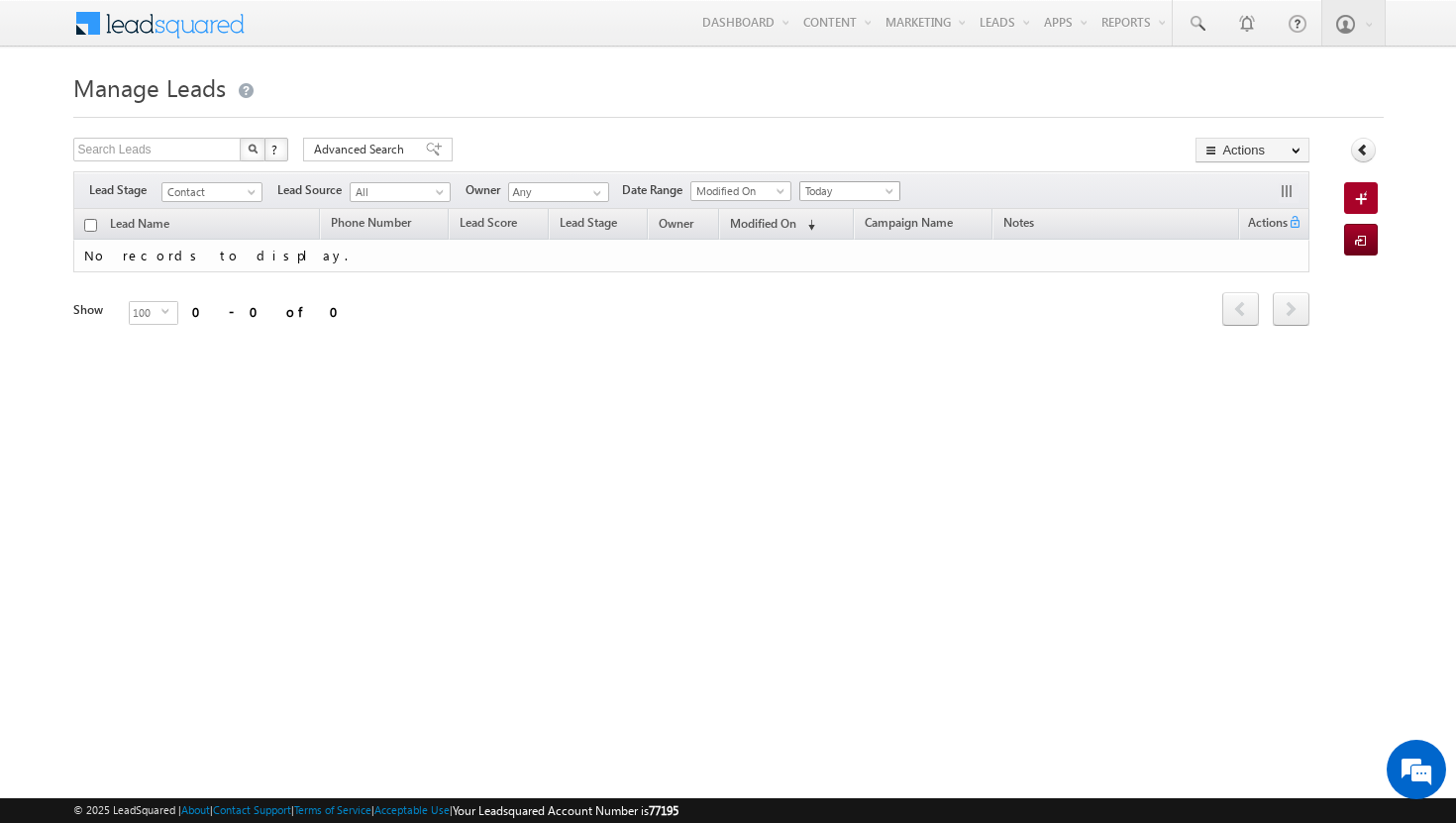 click on "Today" at bounding box center (847, 191) 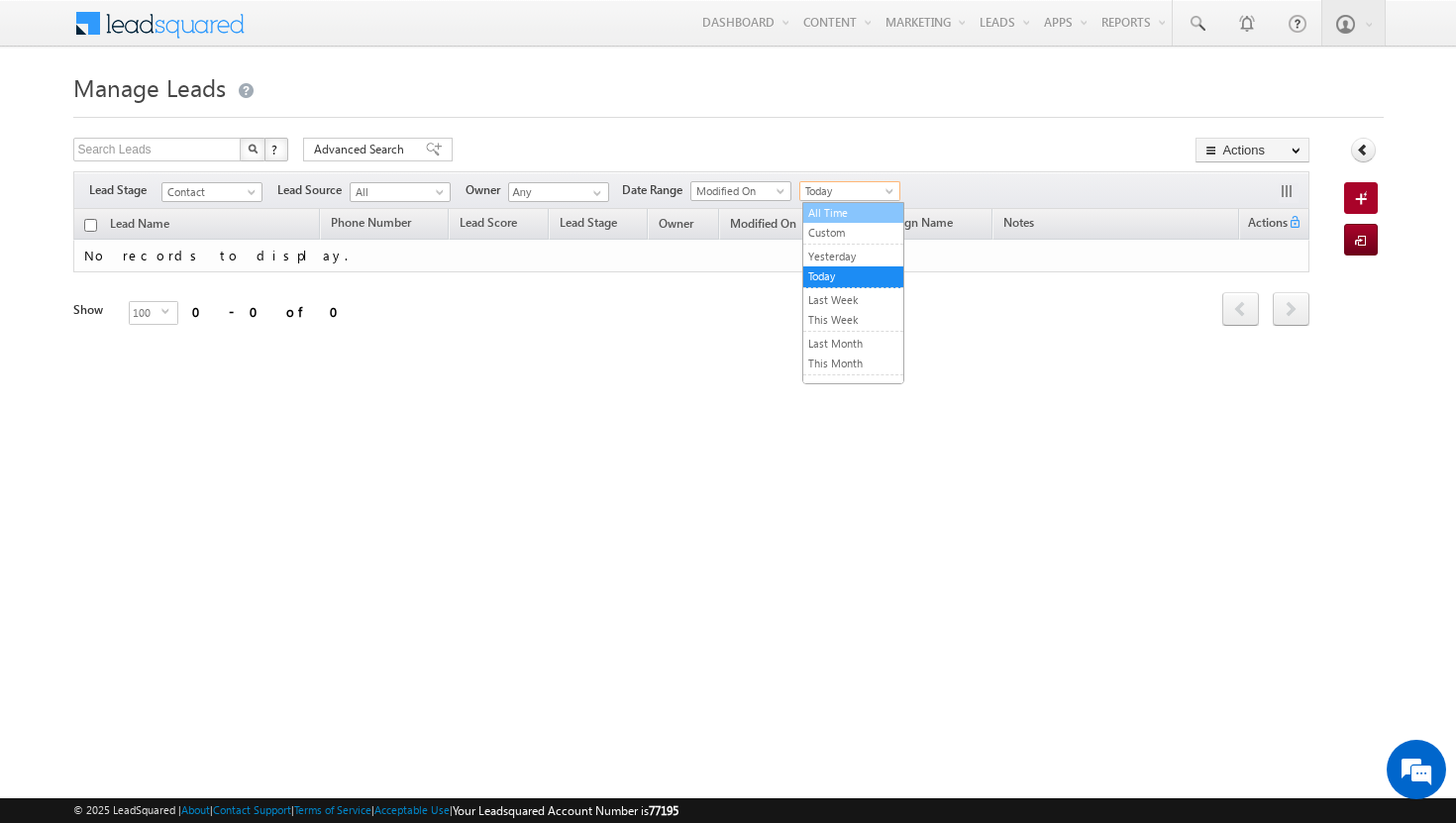 click on "All Time" at bounding box center [853, 213] 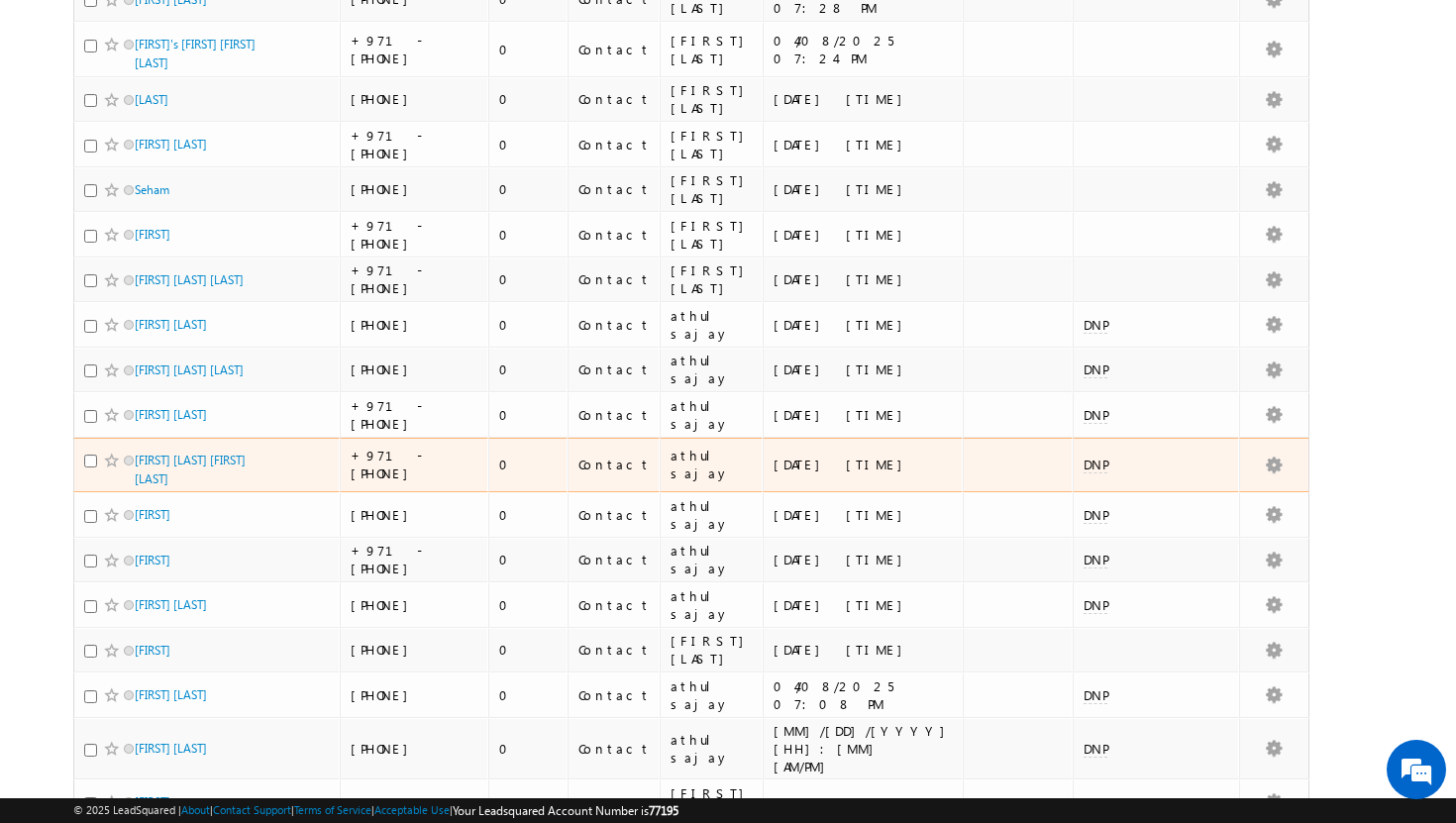 scroll, scrollTop: 0, scrollLeft: 0, axis: both 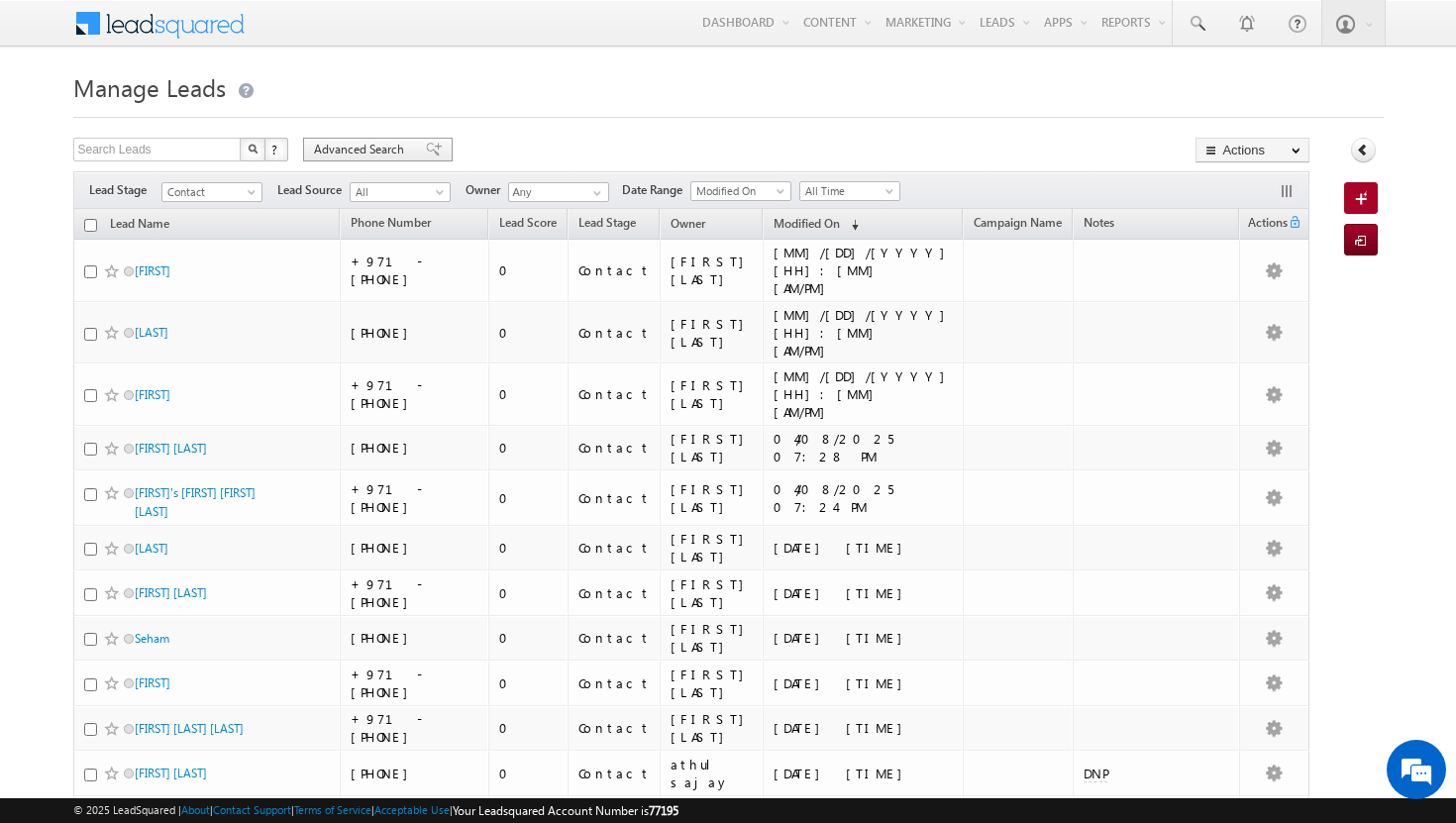 click on "Advanced Search" at bounding box center [362, 150] 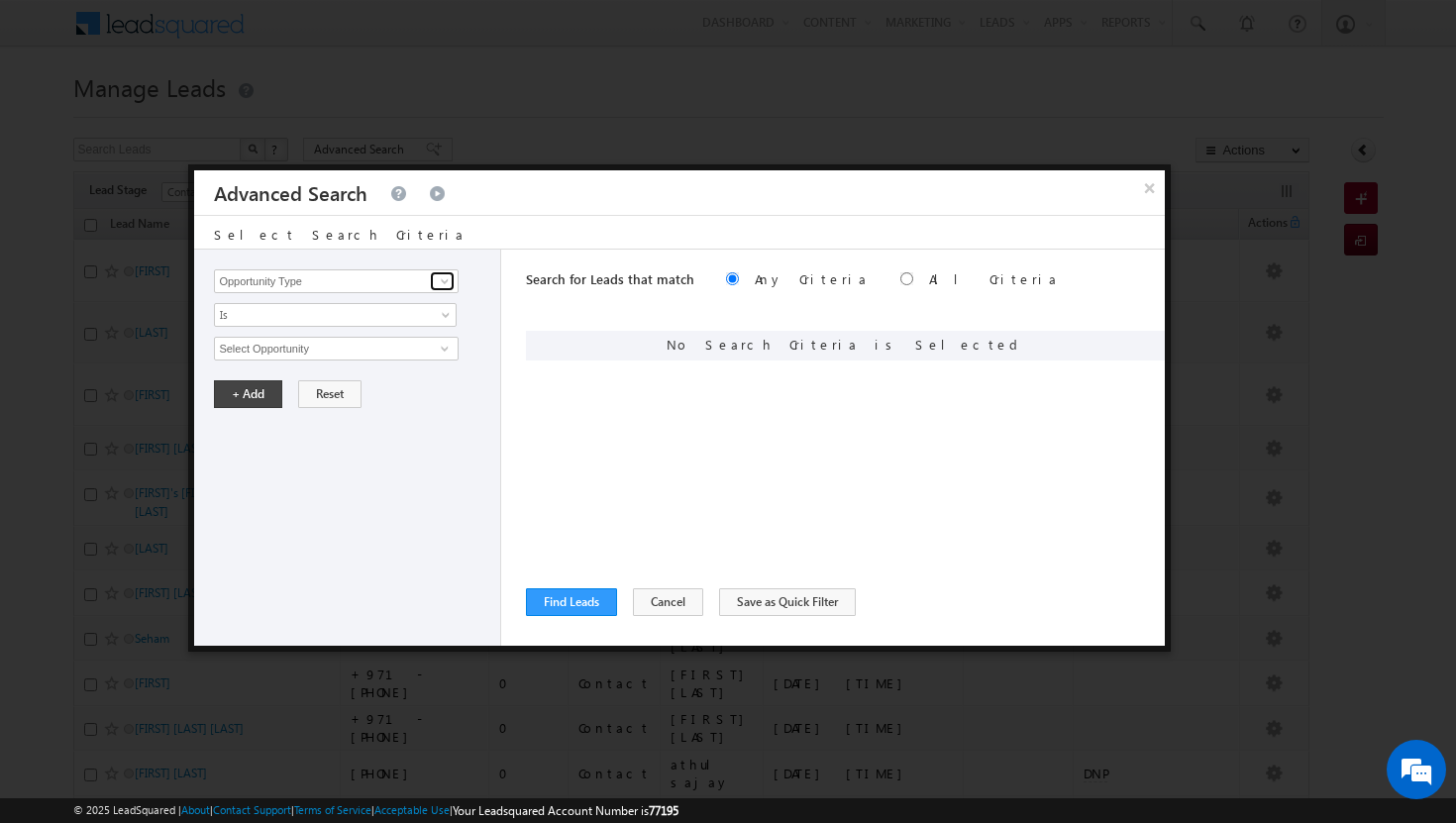 click at bounding box center [445, 281] 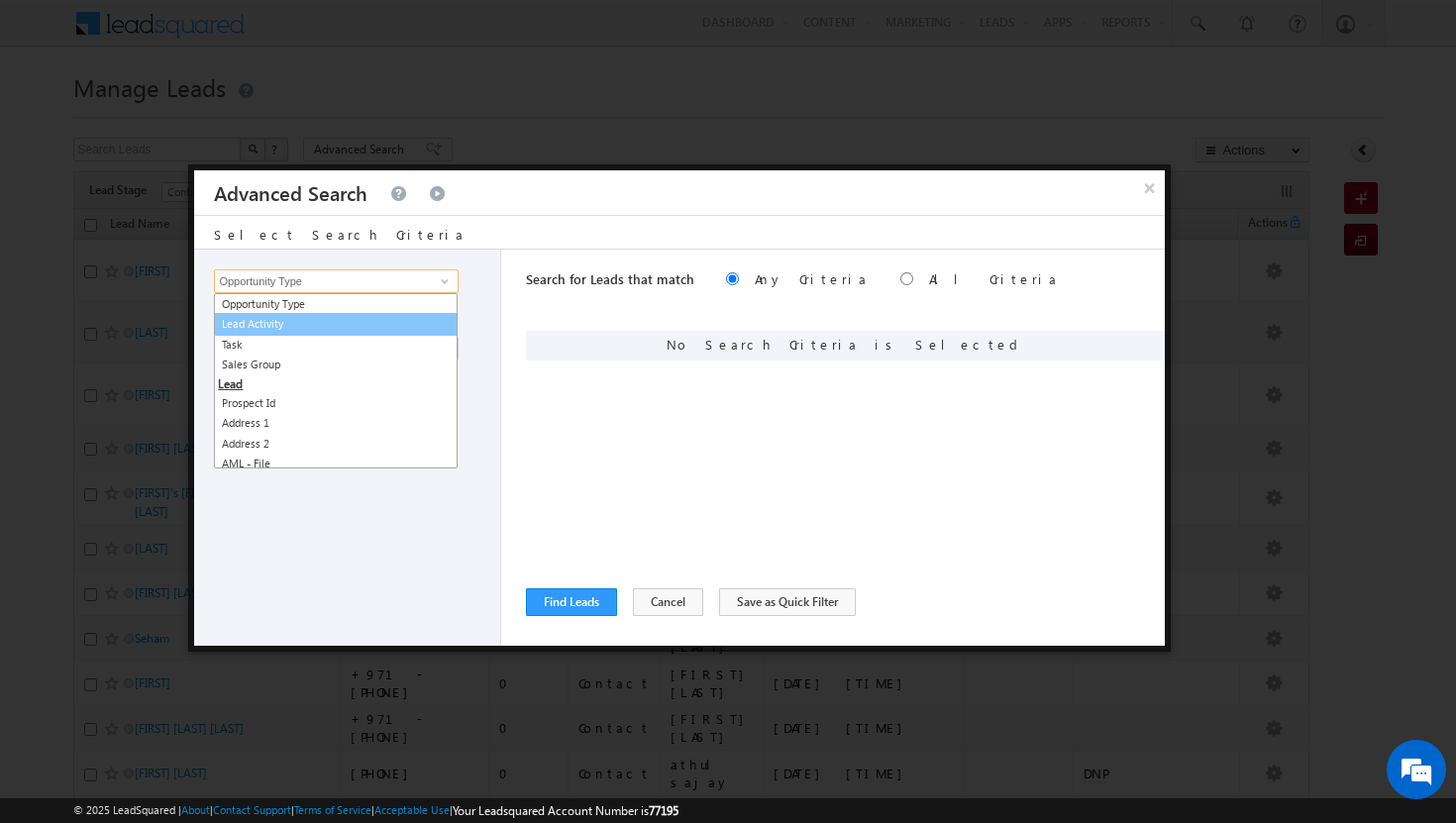 click on "Lead Activity" at bounding box center (336, 324) 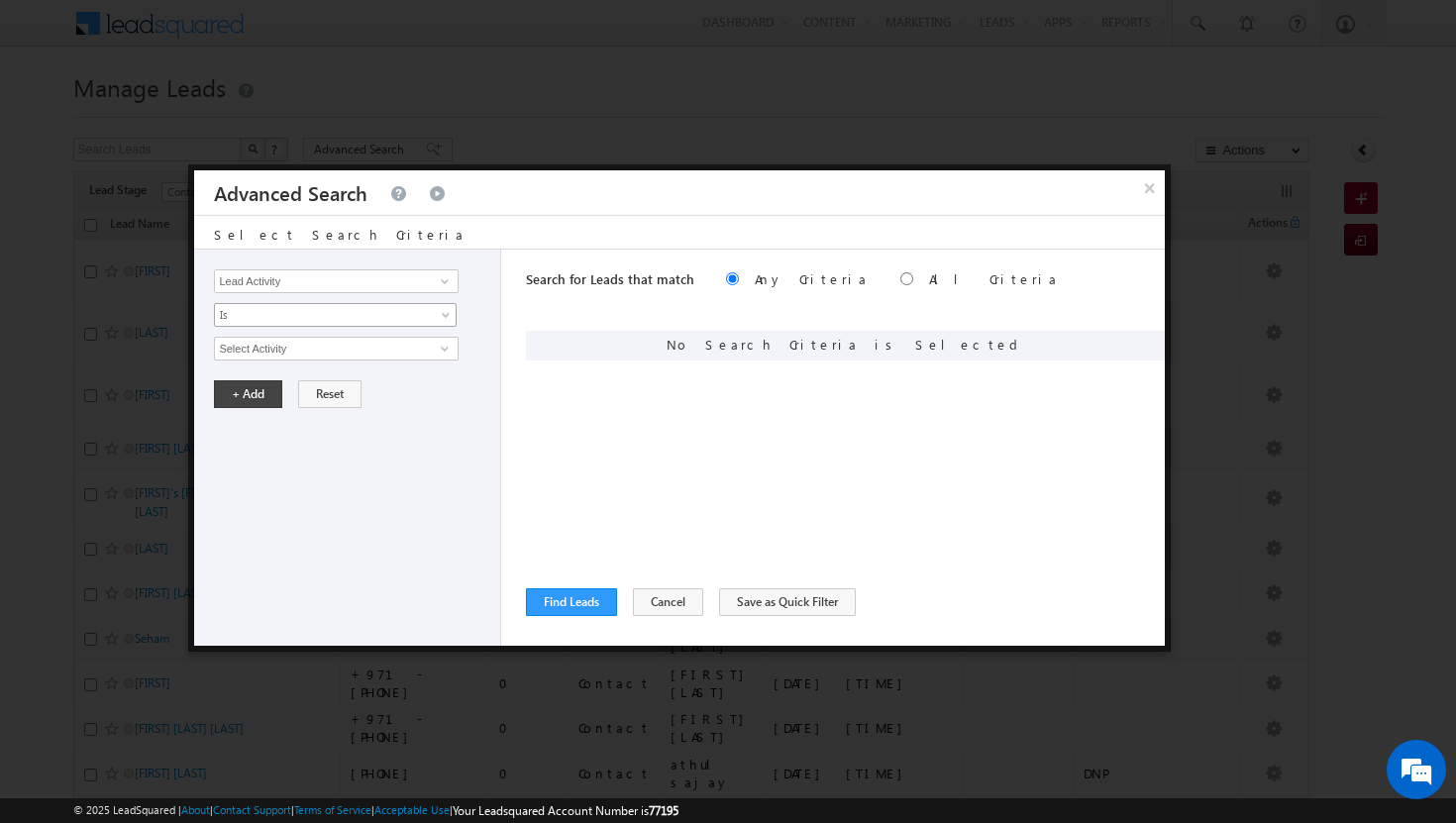 click at bounding box center [448, 319] 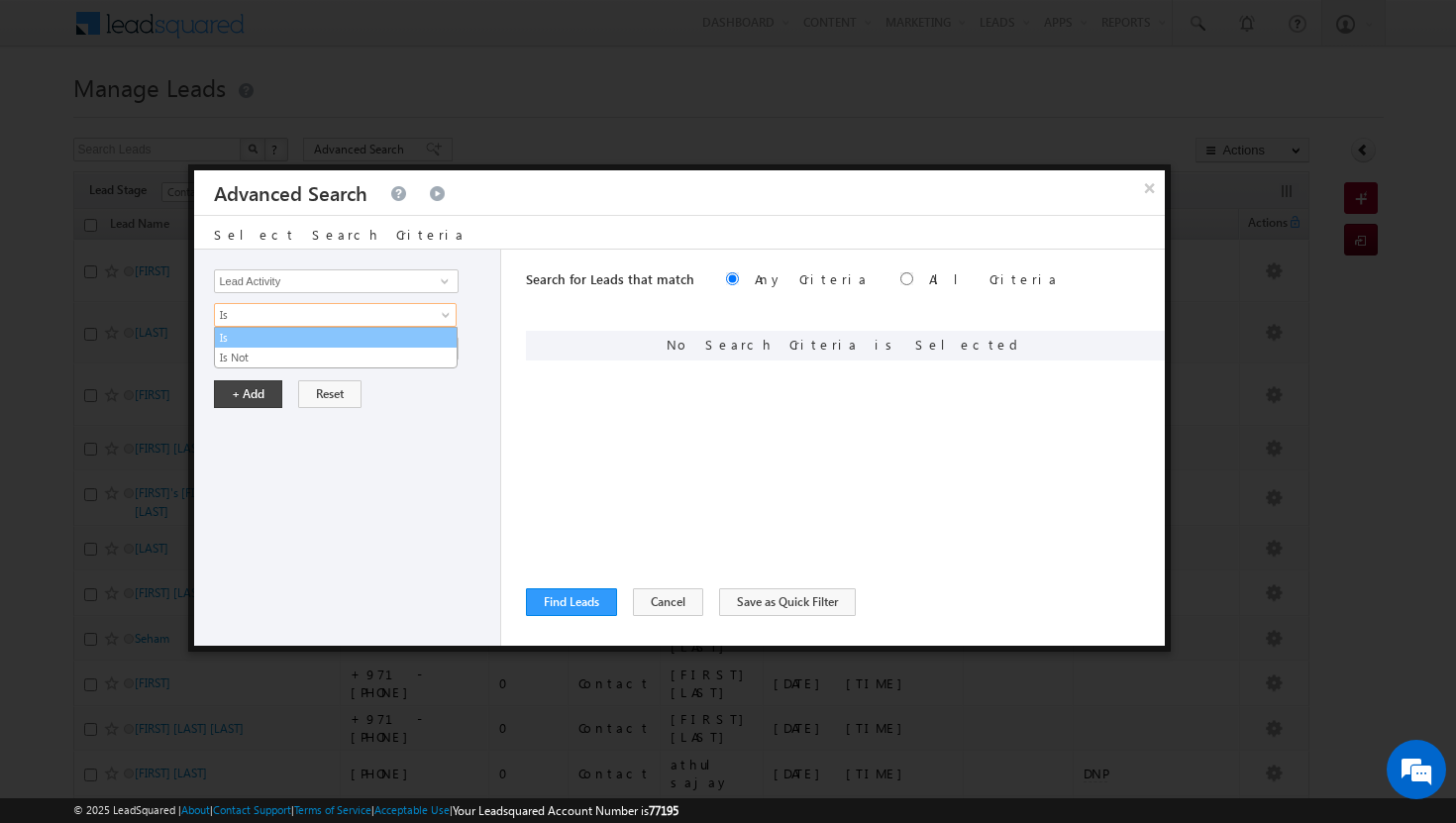 click on "Is" at bounding box center (336, 338) 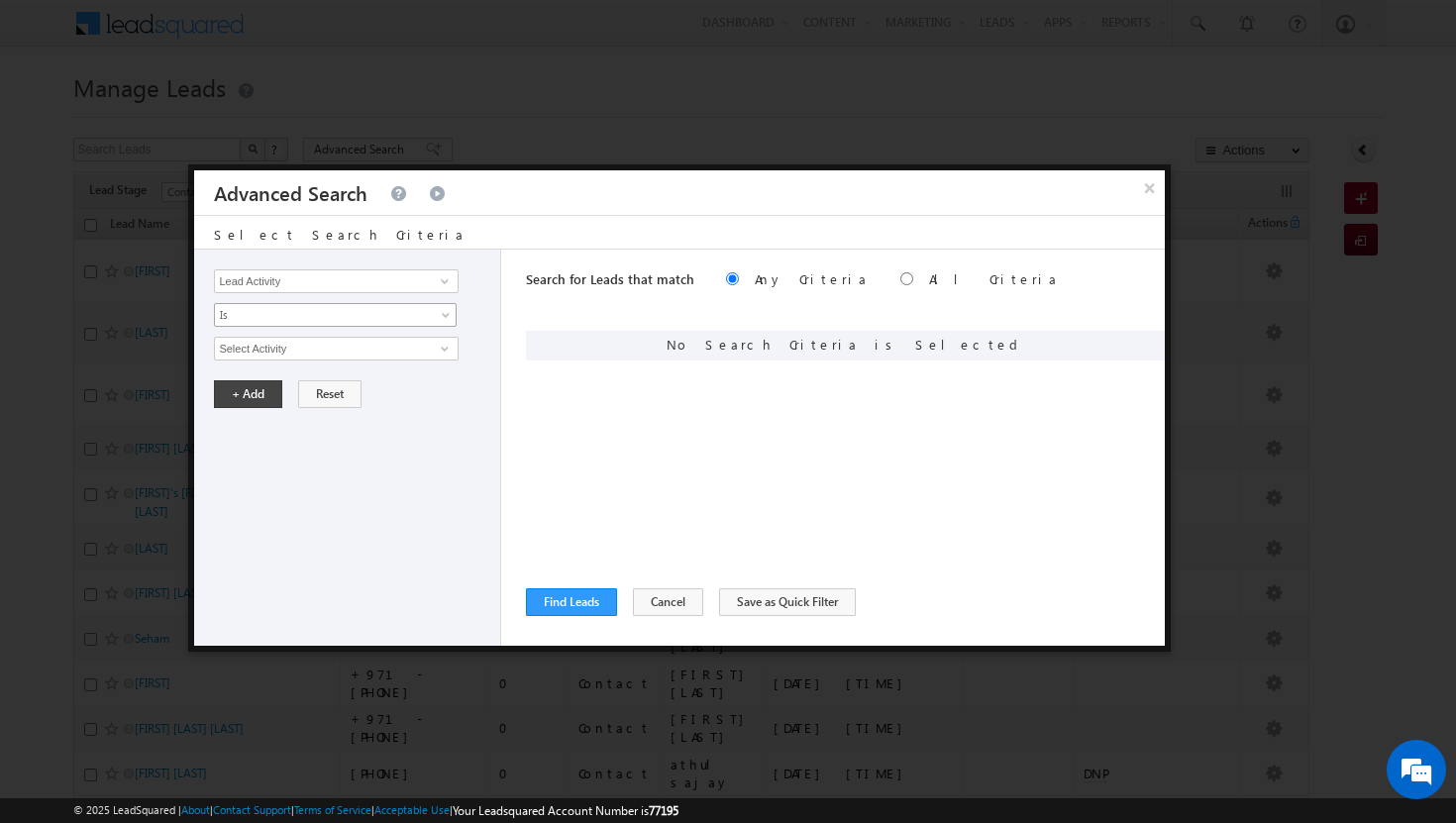click at bounding box center [448, 319] 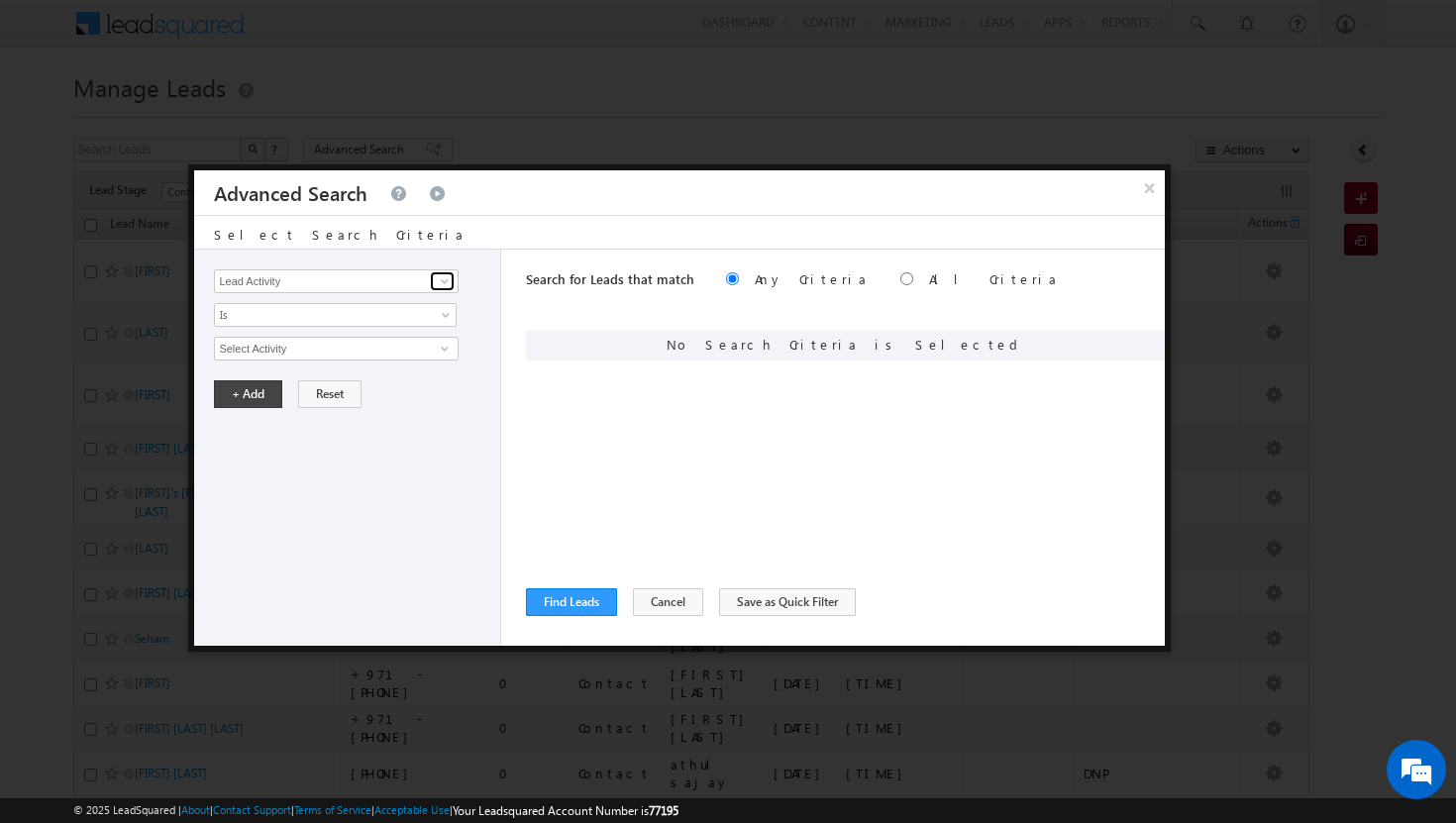 click at bounding box center [445, 281] 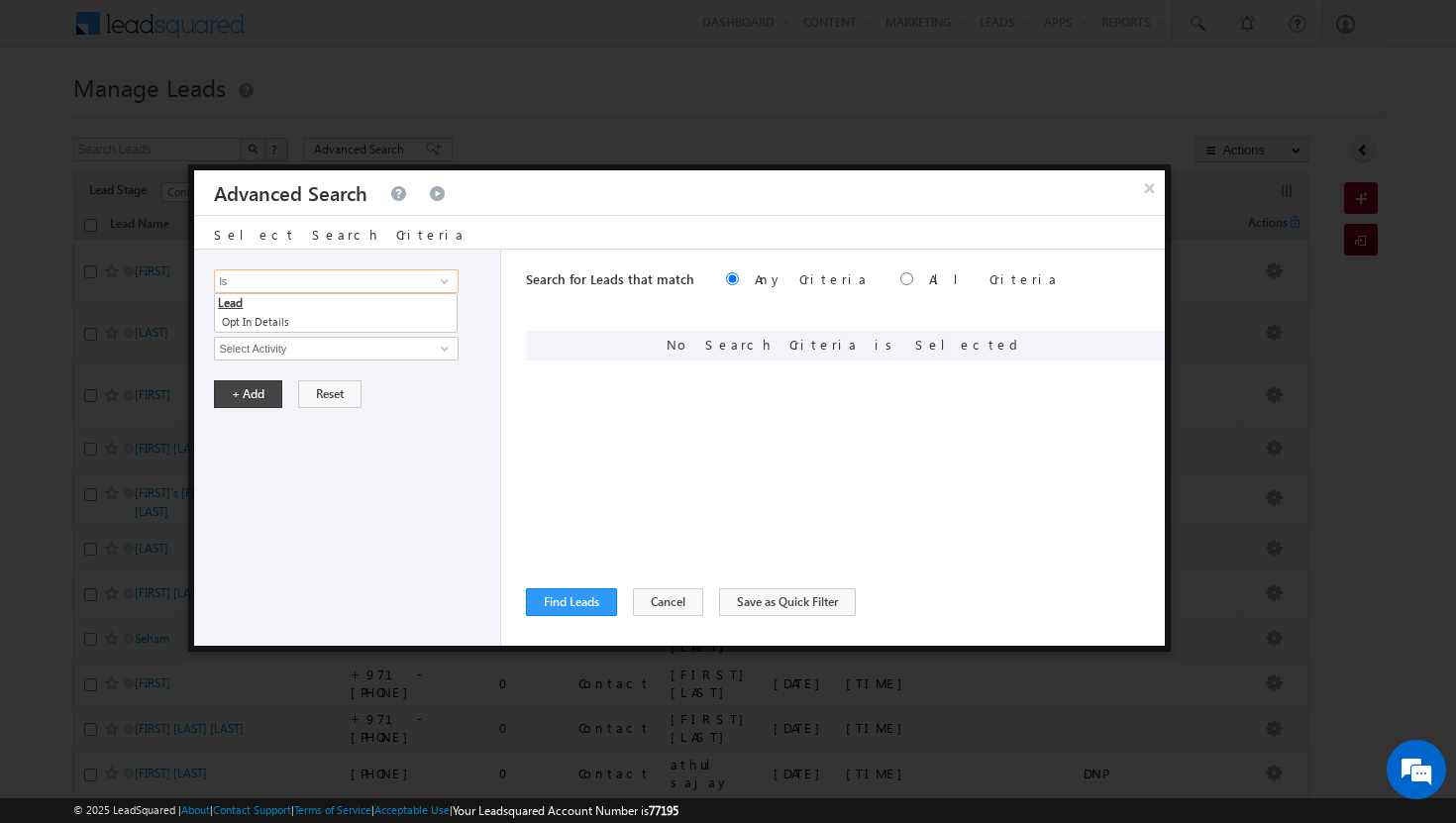 type on "l" 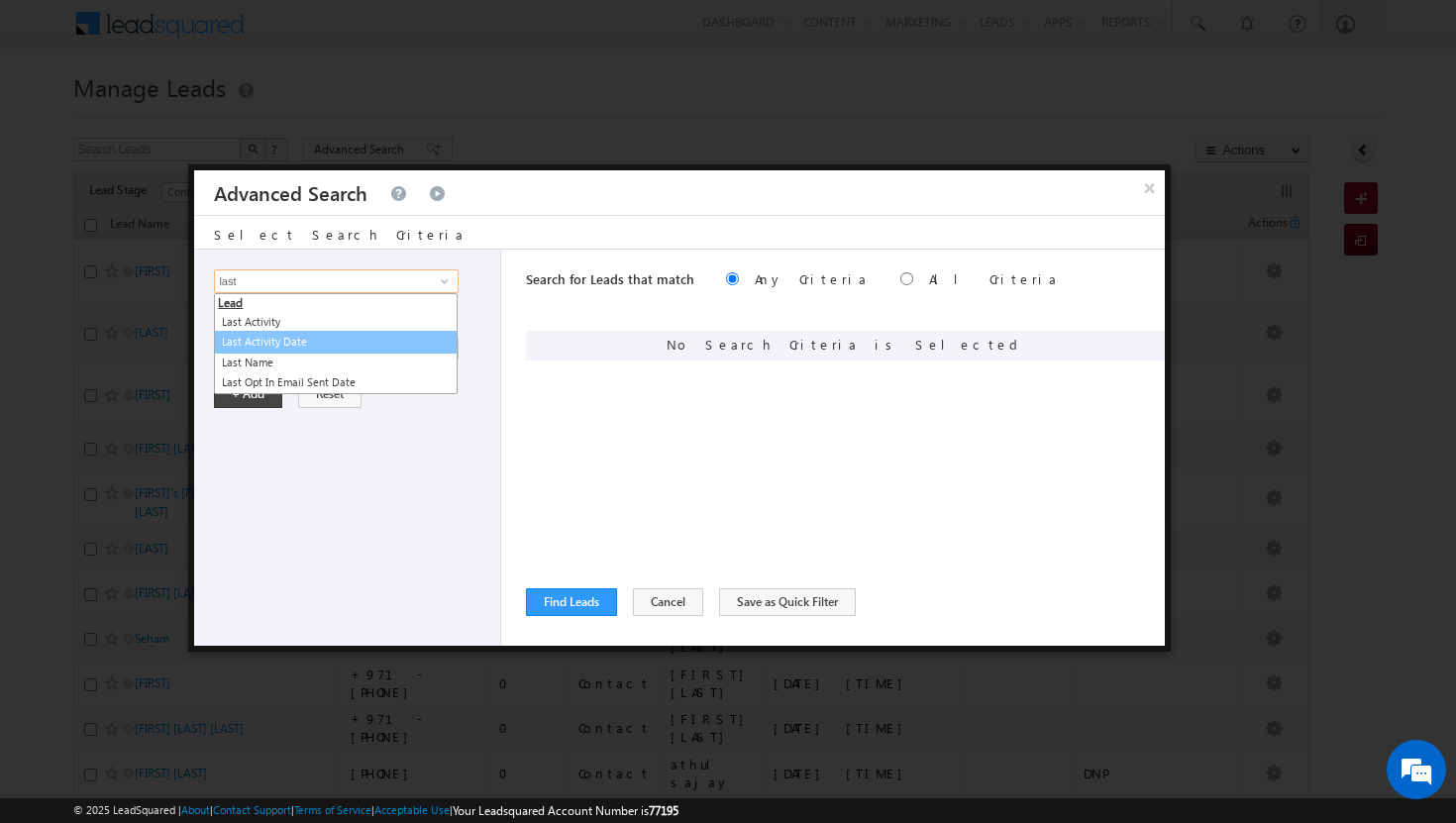 click on "Last Activity Date" at bounding box center (336, 342) 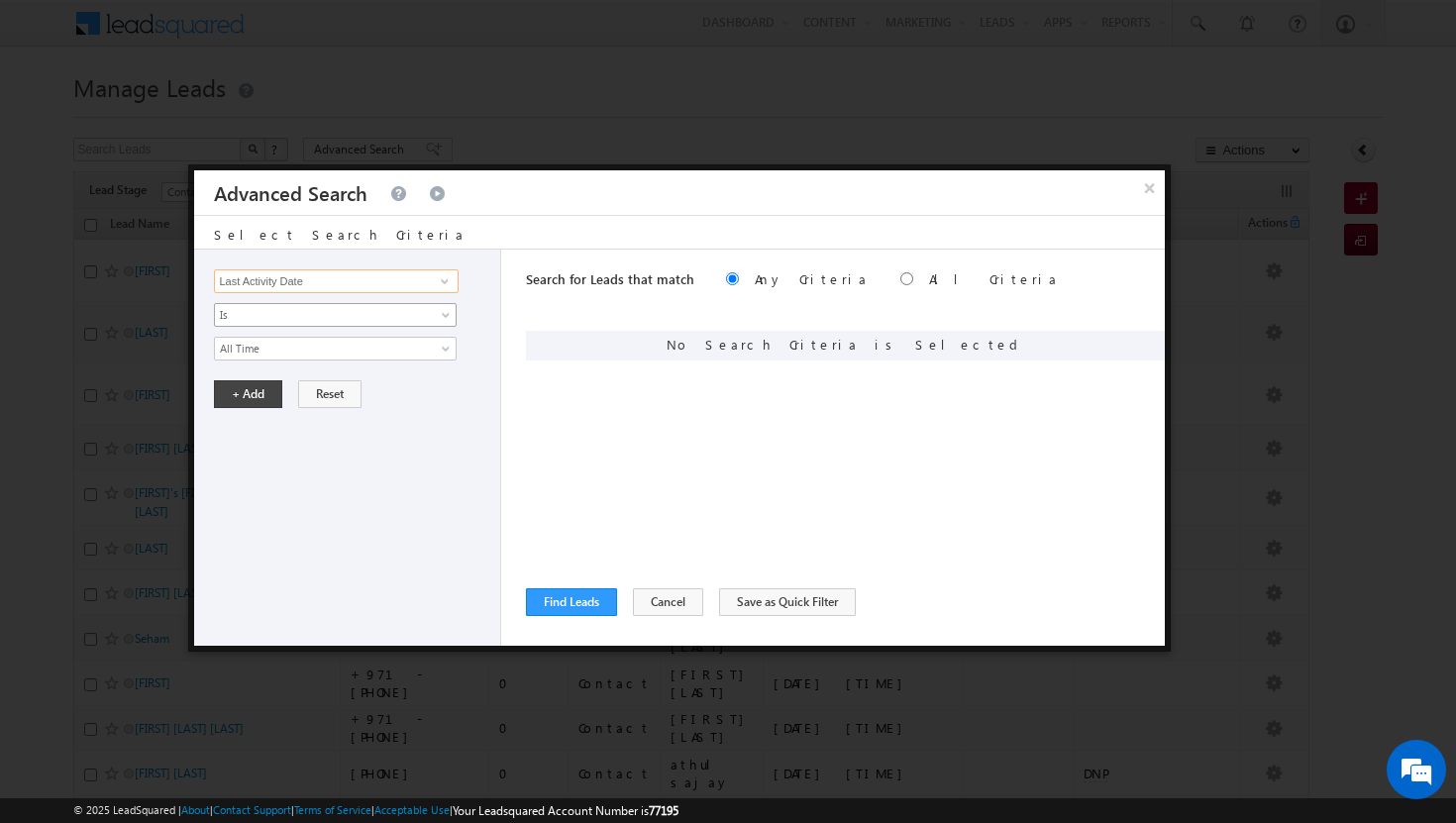 type on "Last Activity Date" 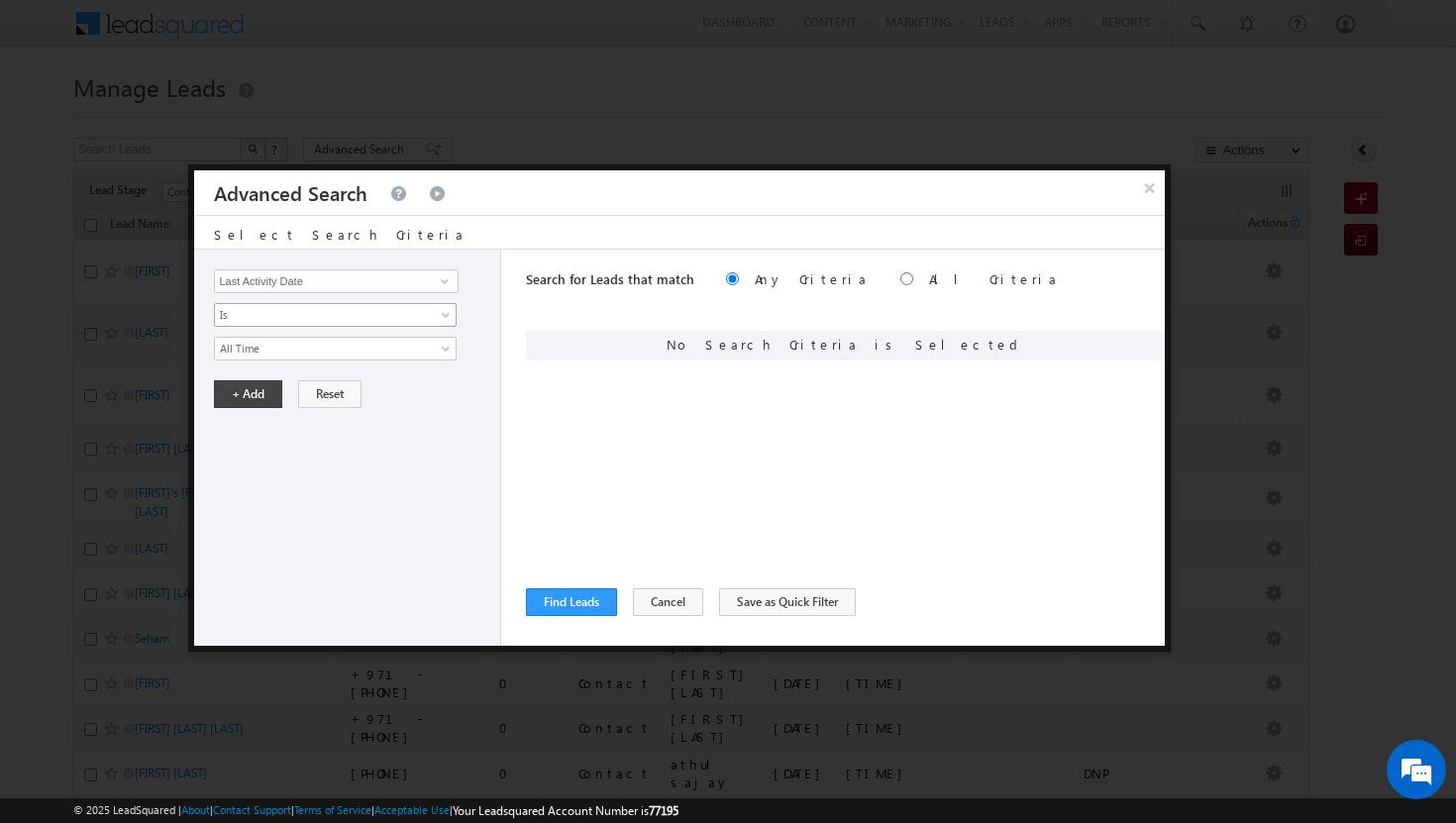 click at bounding box center (448, 319) 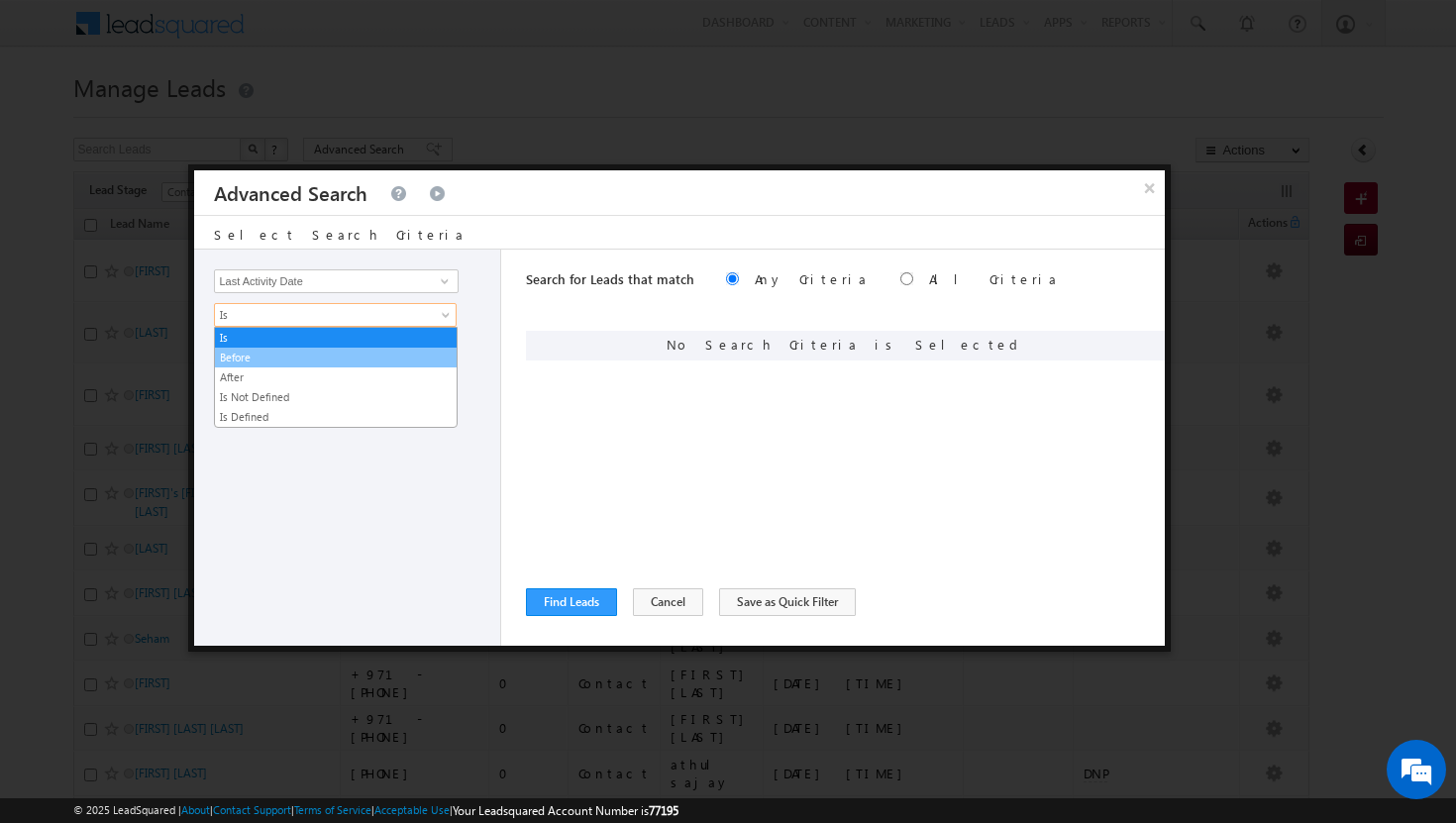 click on "Before" at bounding box center [336, 358] 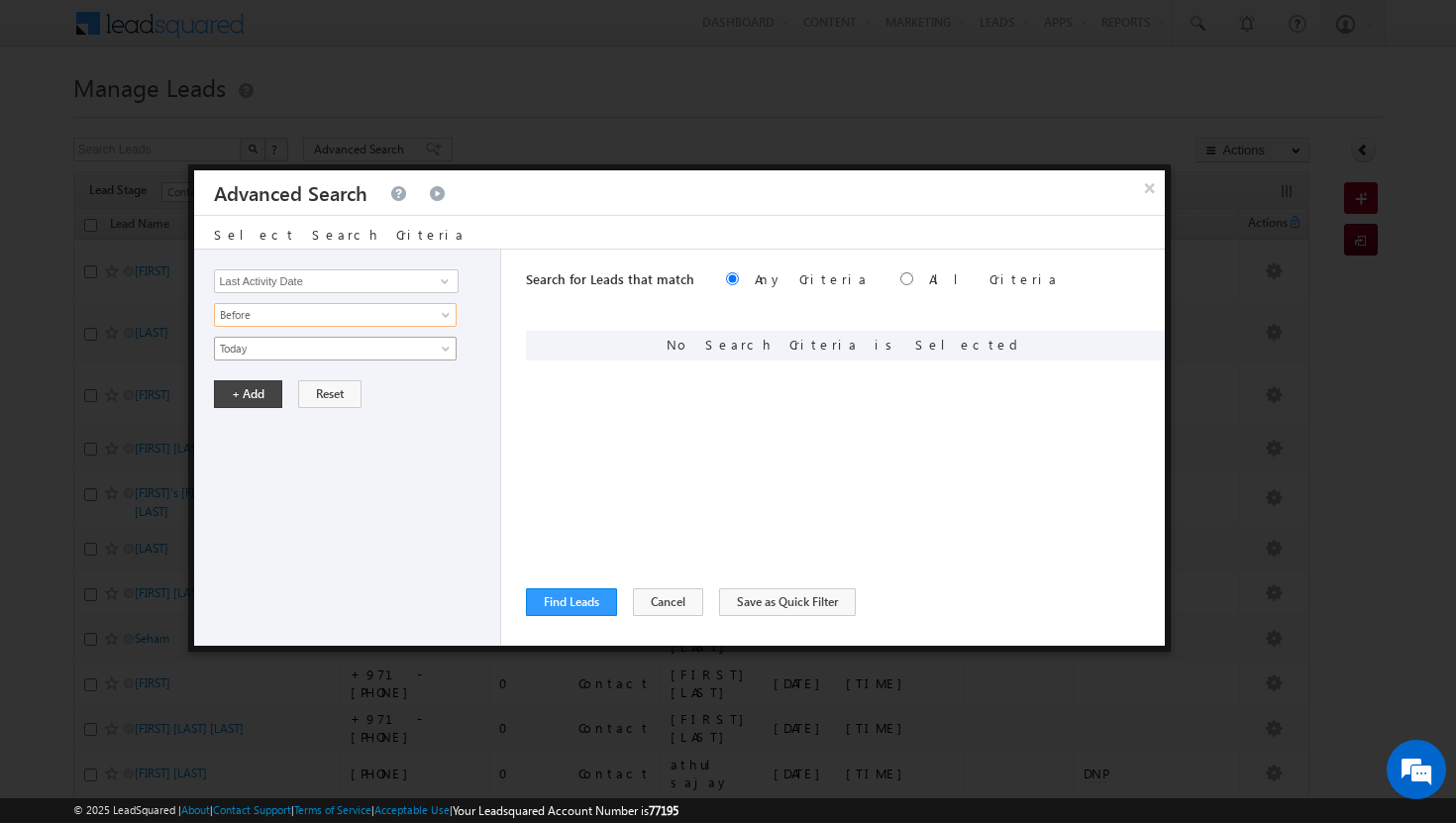 click at bounding box center (448, 353) 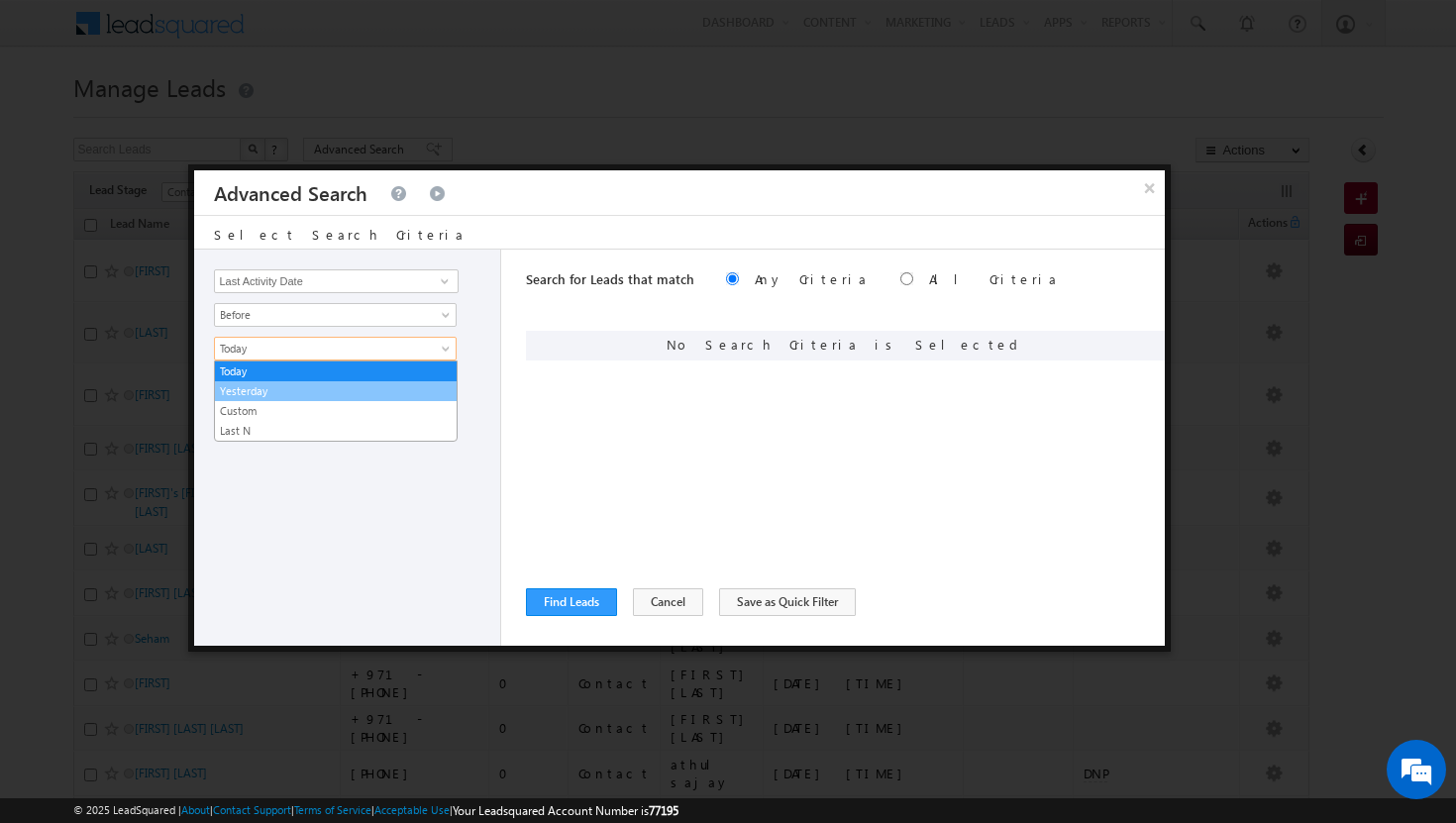 click on "Yesterday" at bounding box center [336, 391] 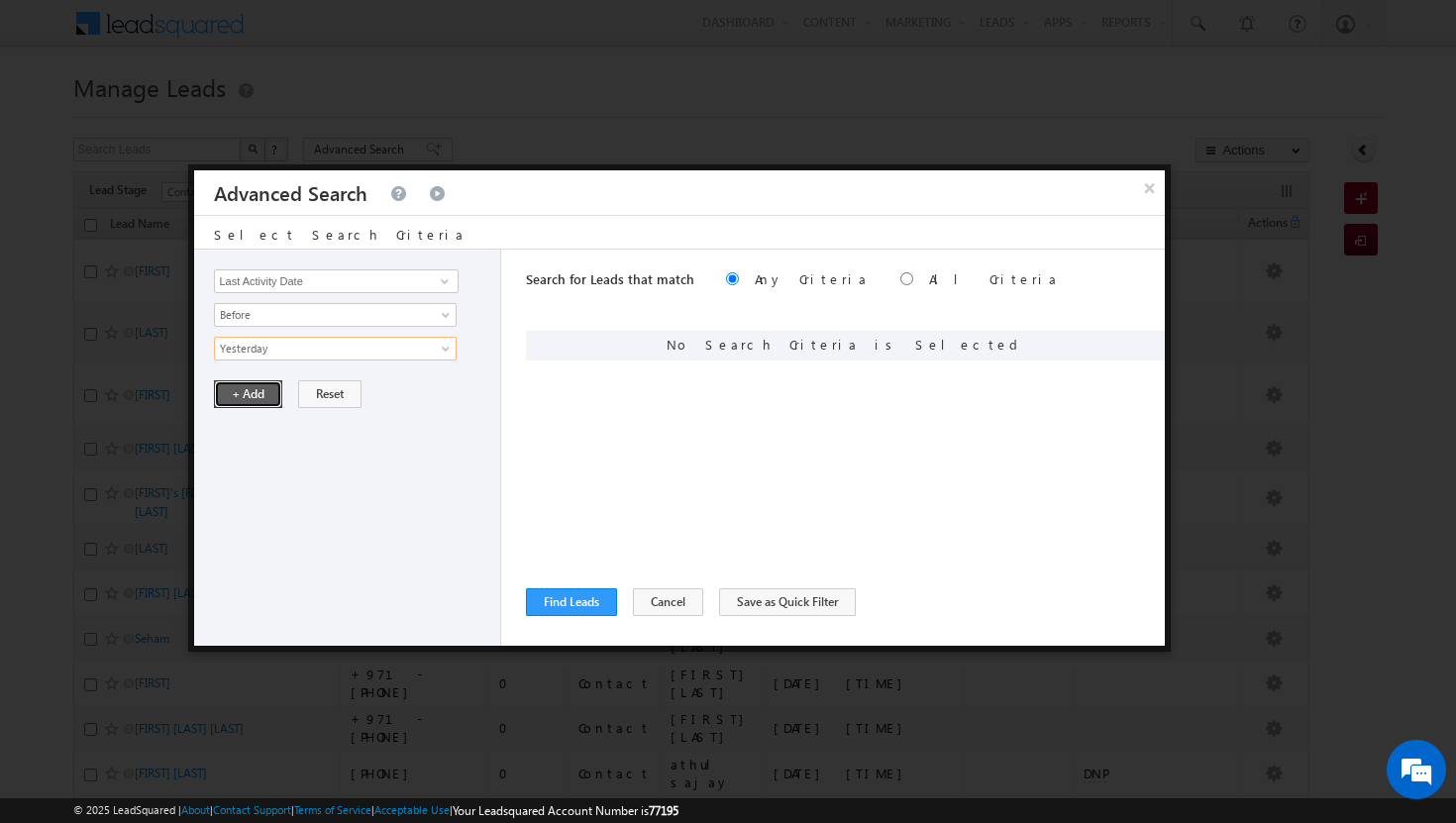 click on "+ Add" at bounding box center (248, 394) 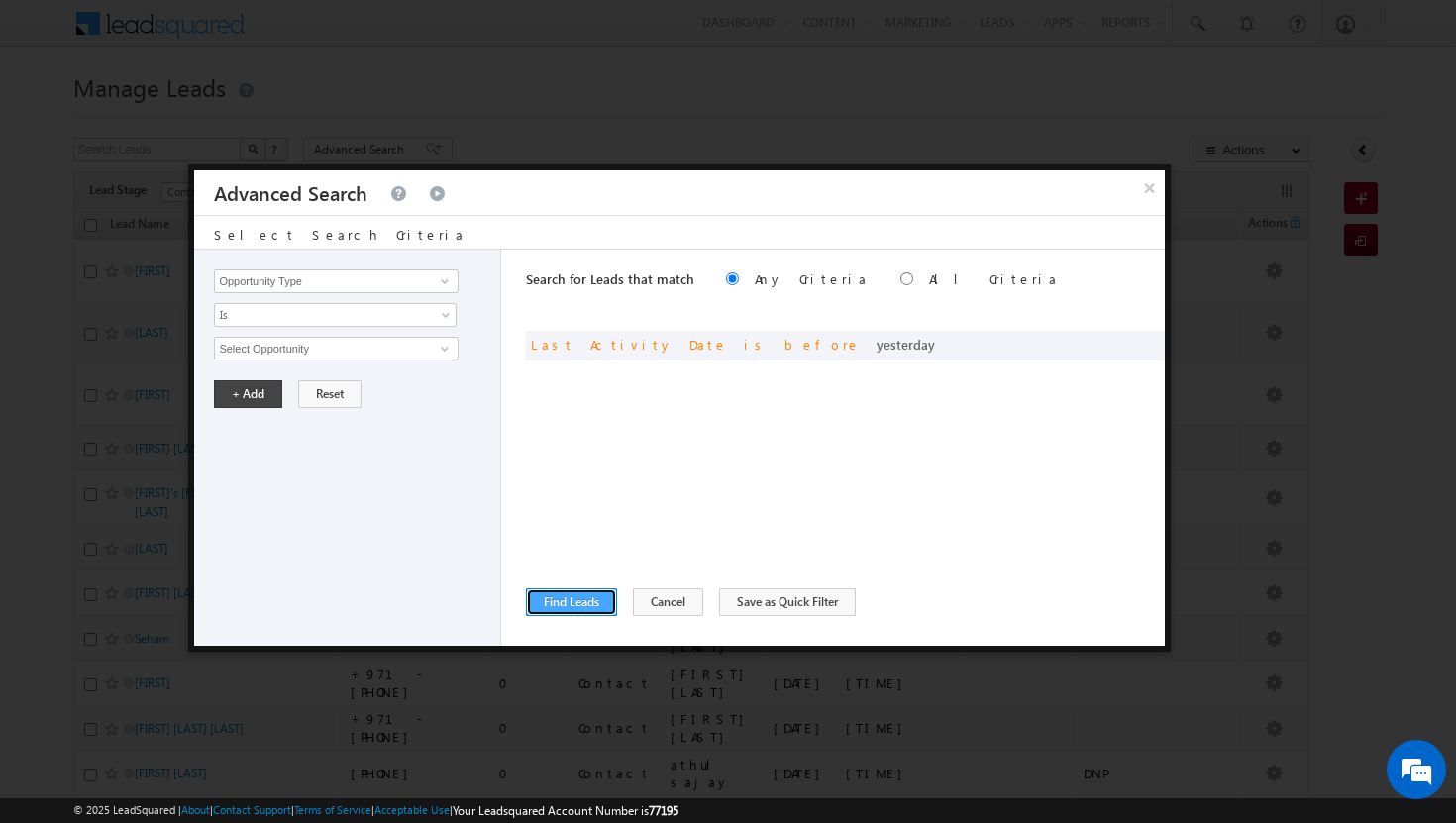 click on "Find Leads" at bounding box center (572, 602) 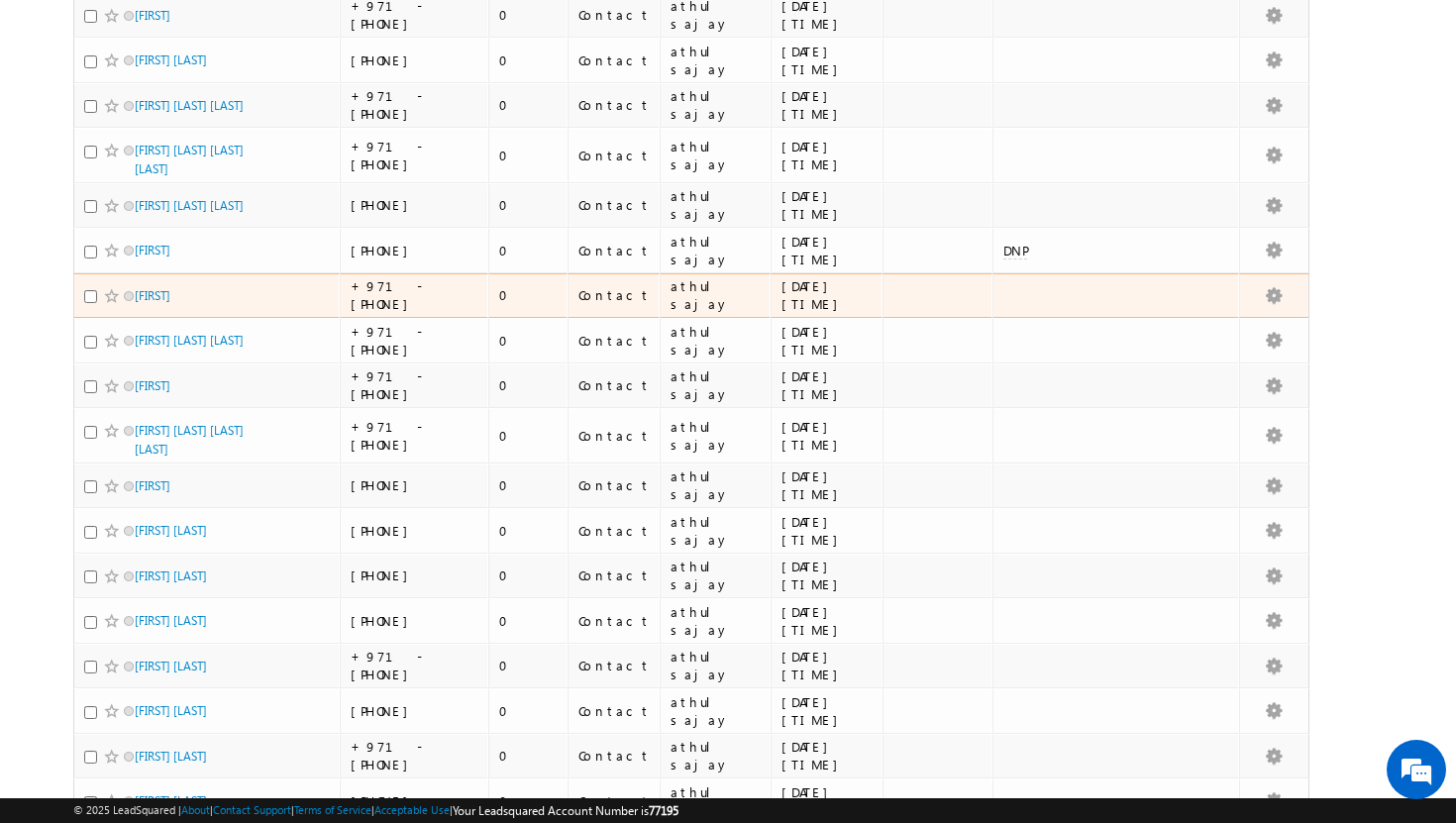 scroll, scrollTop: 4247, scrollLeft: 0, axis: vertical 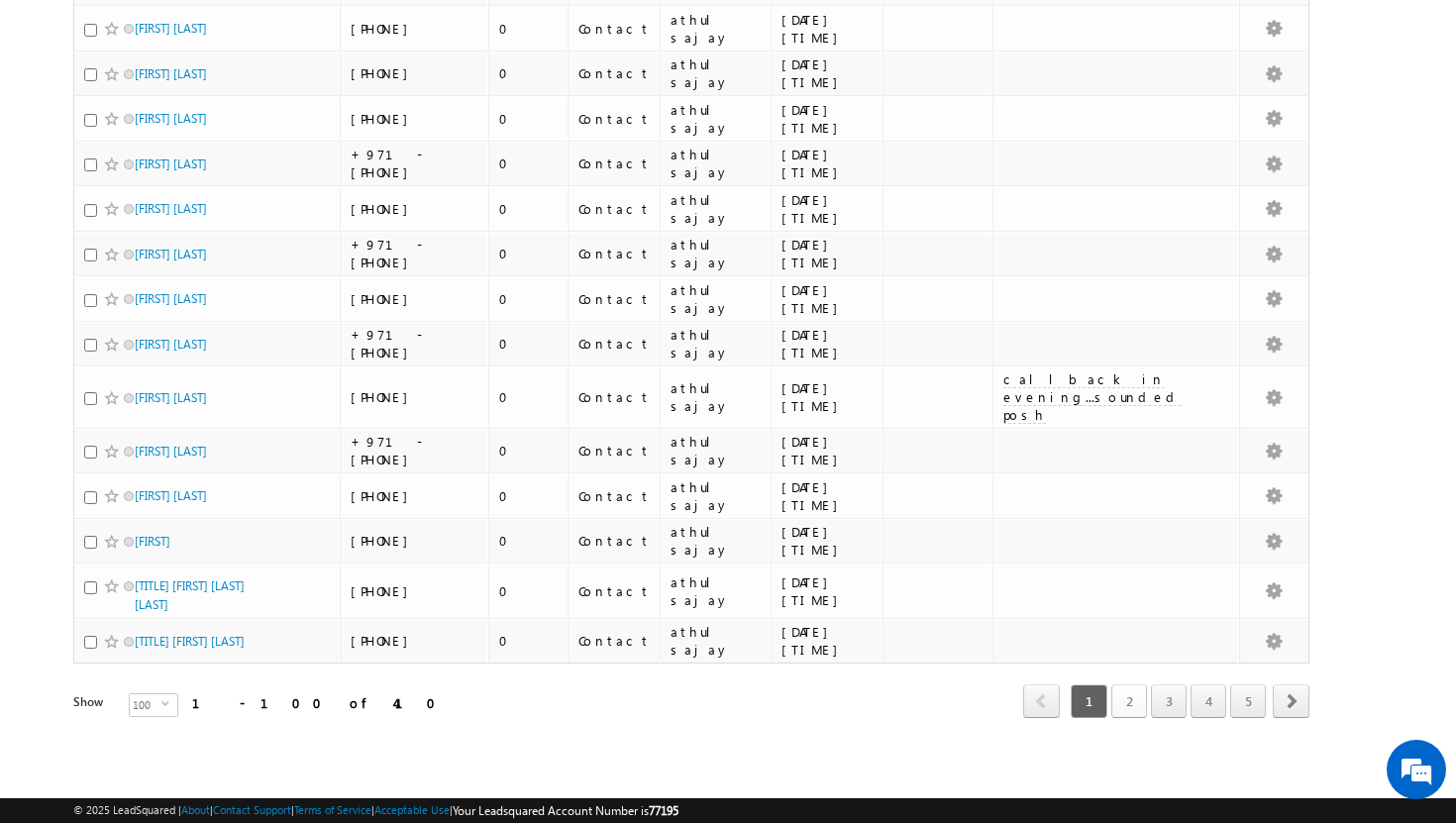 click on "2" at bounding box center [1129, 701] 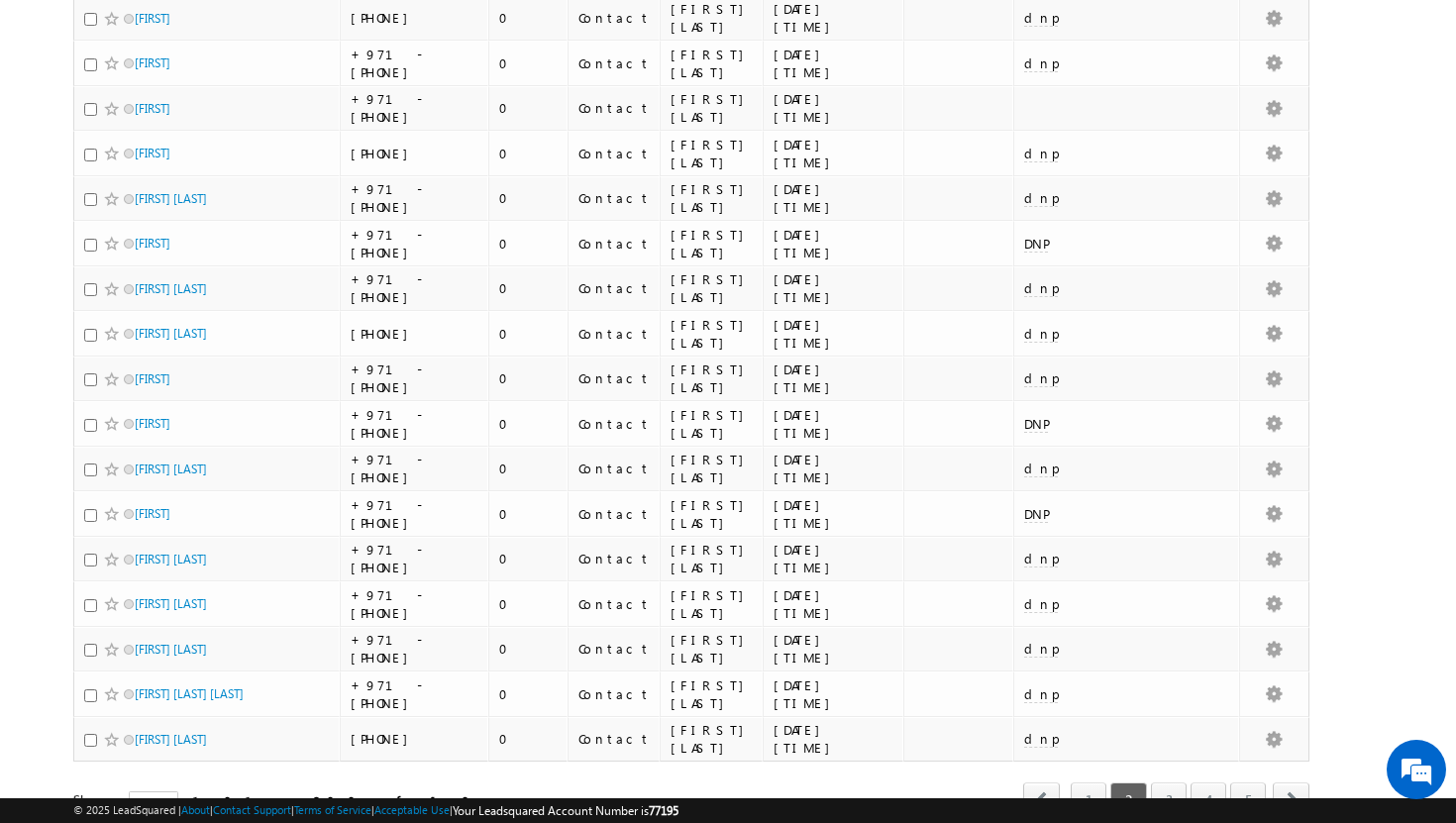scroll, scrollTop: 4209, scrollLeft: 0, axis: vertical 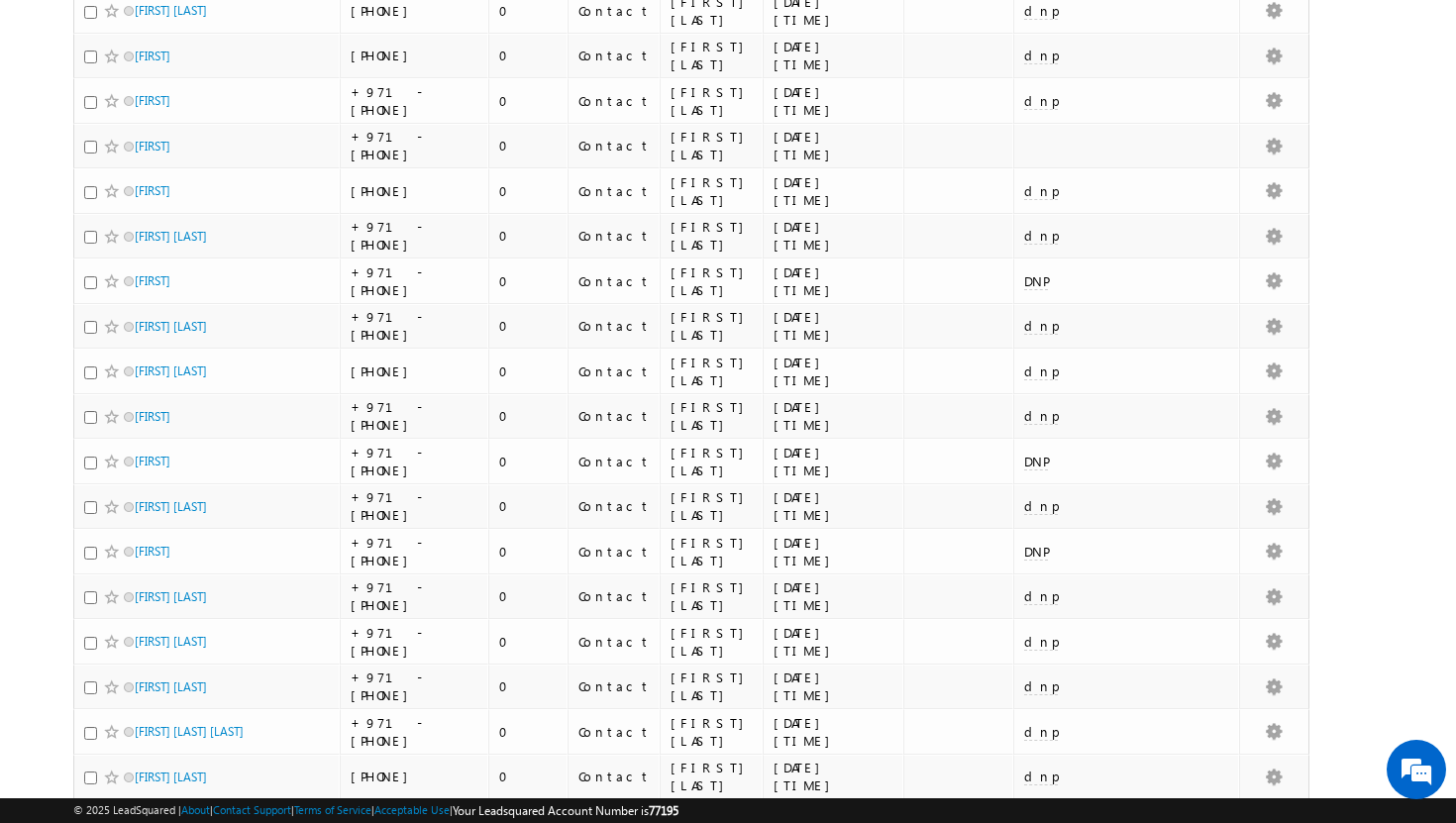 click on "3" at bounding box center [1169, 837] 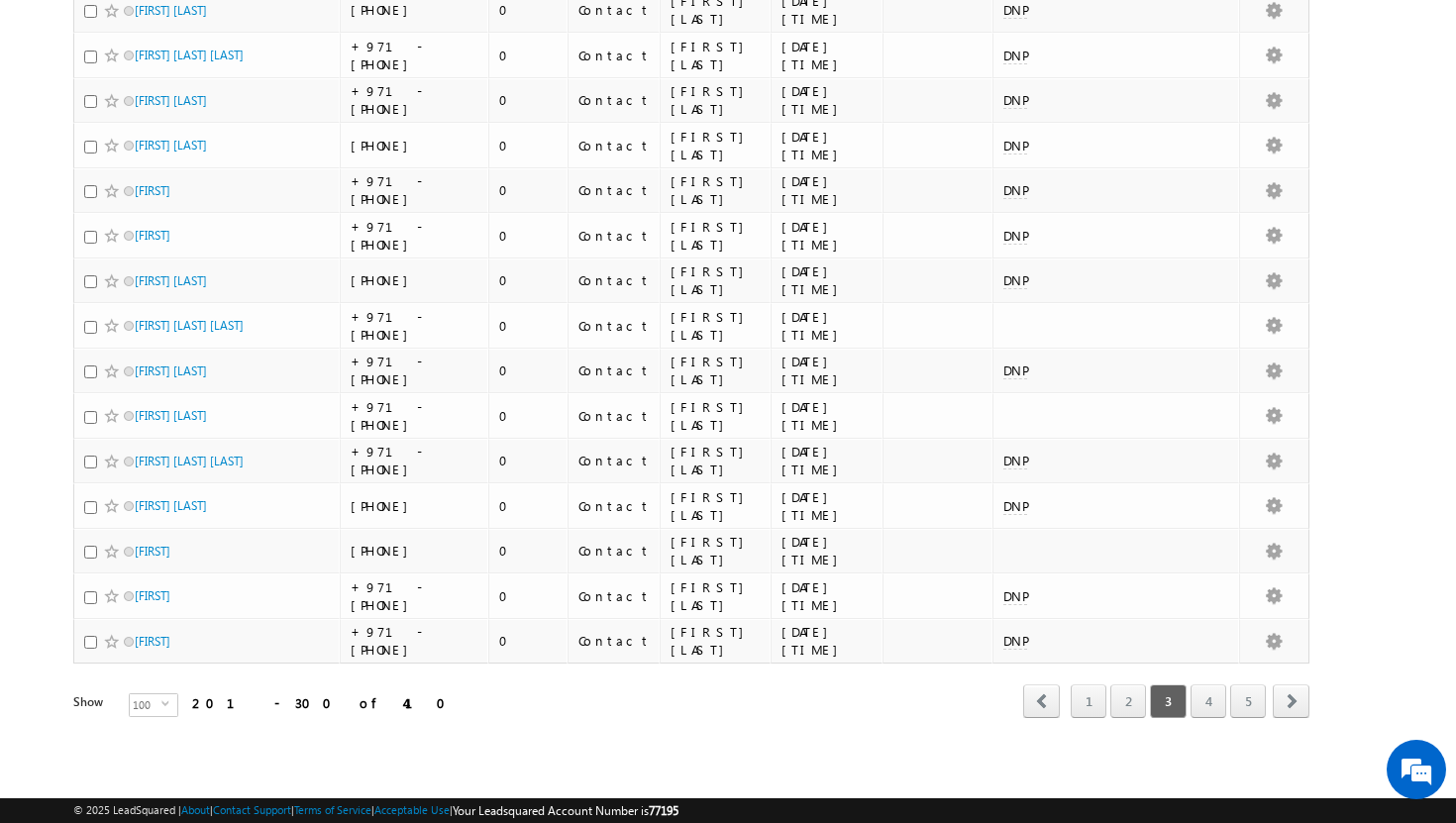 scroll, scrollTop: 4138, scrollLeft: 0, axis: vertical 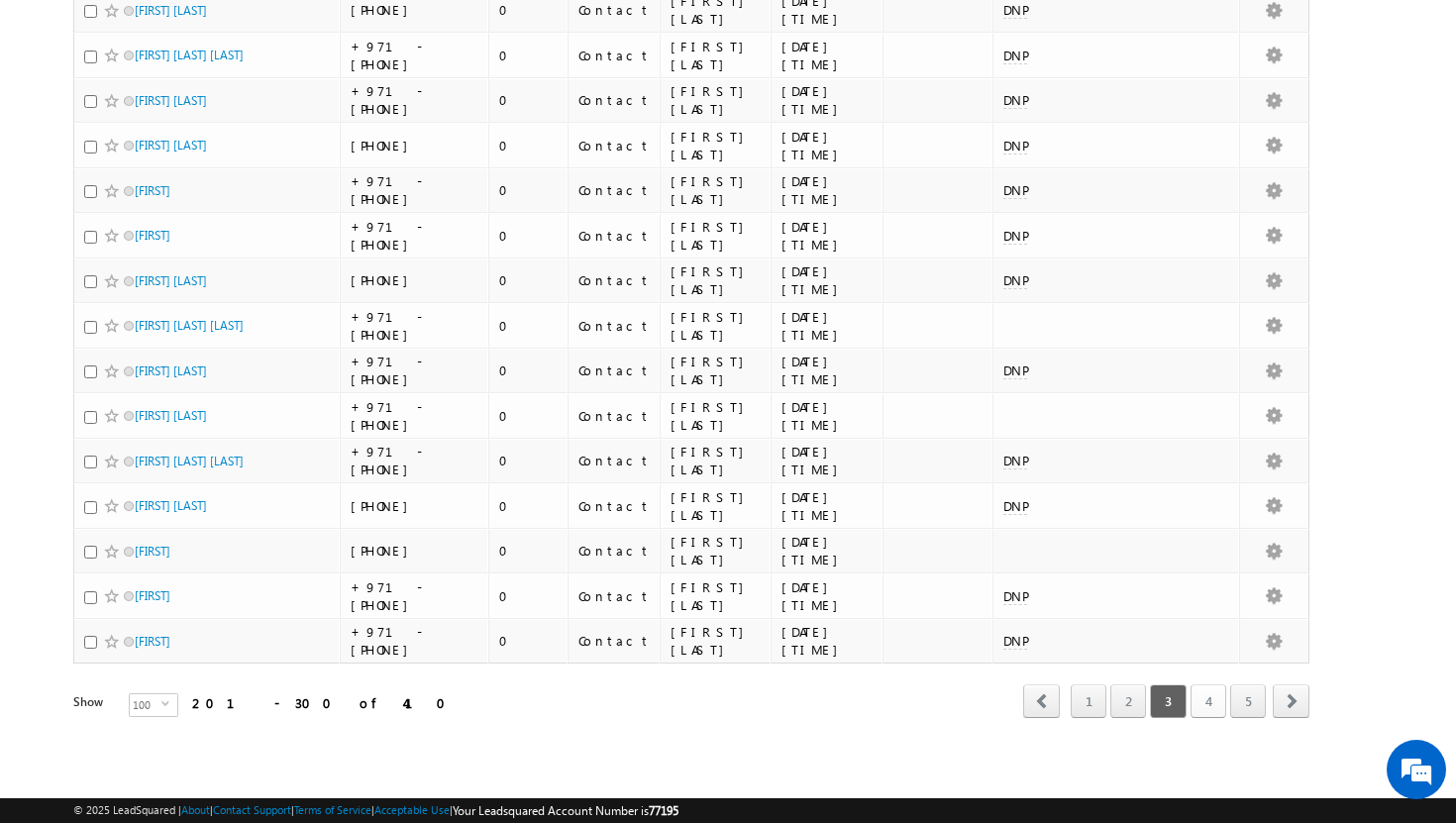 click on "4" at bounding box center (1208, 701) 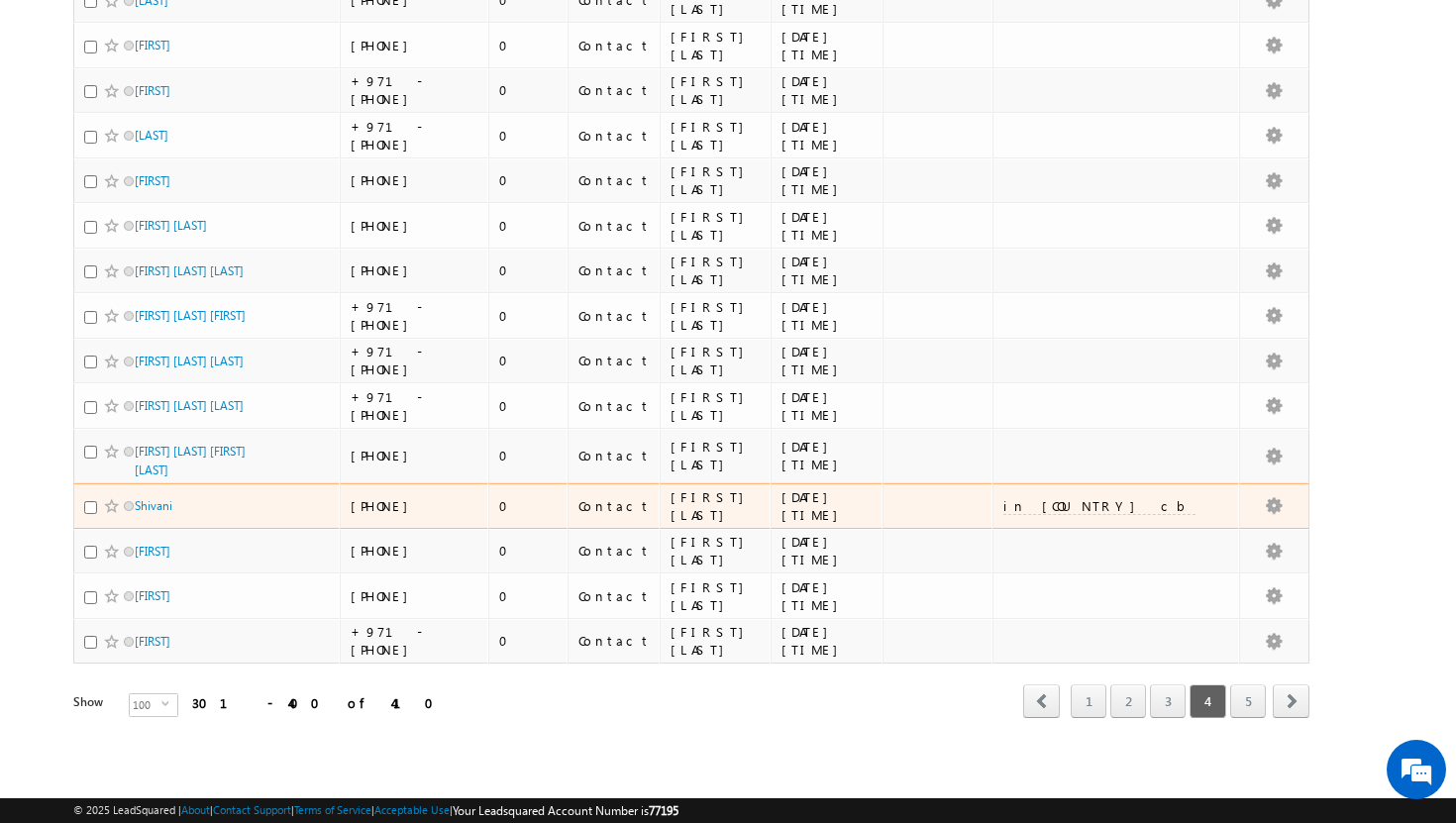 scroll, scrollTop: 4310, scrollLeft: 0, axis: vertical 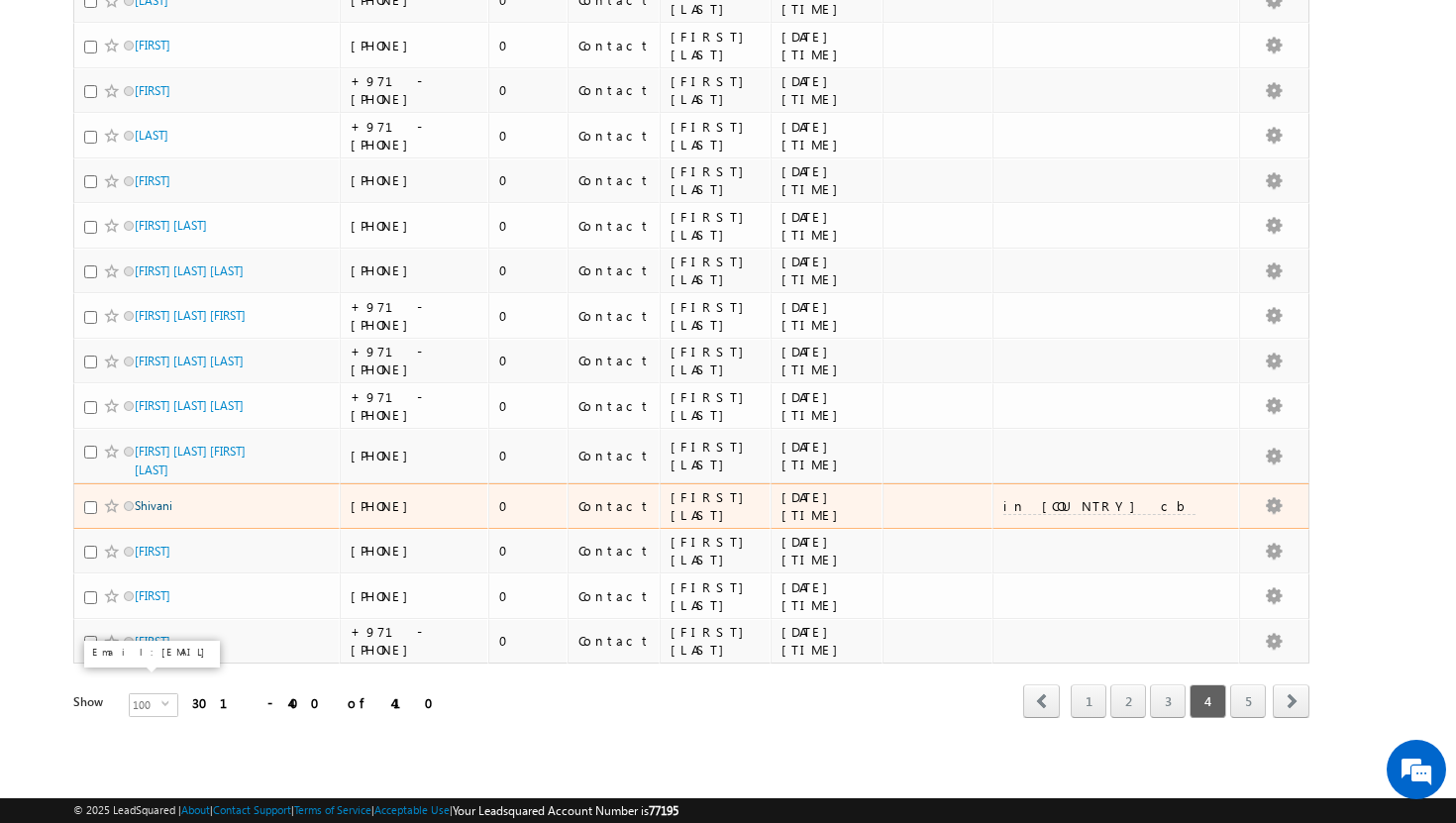 click on "Shivani" at bounding box center [154, 505] 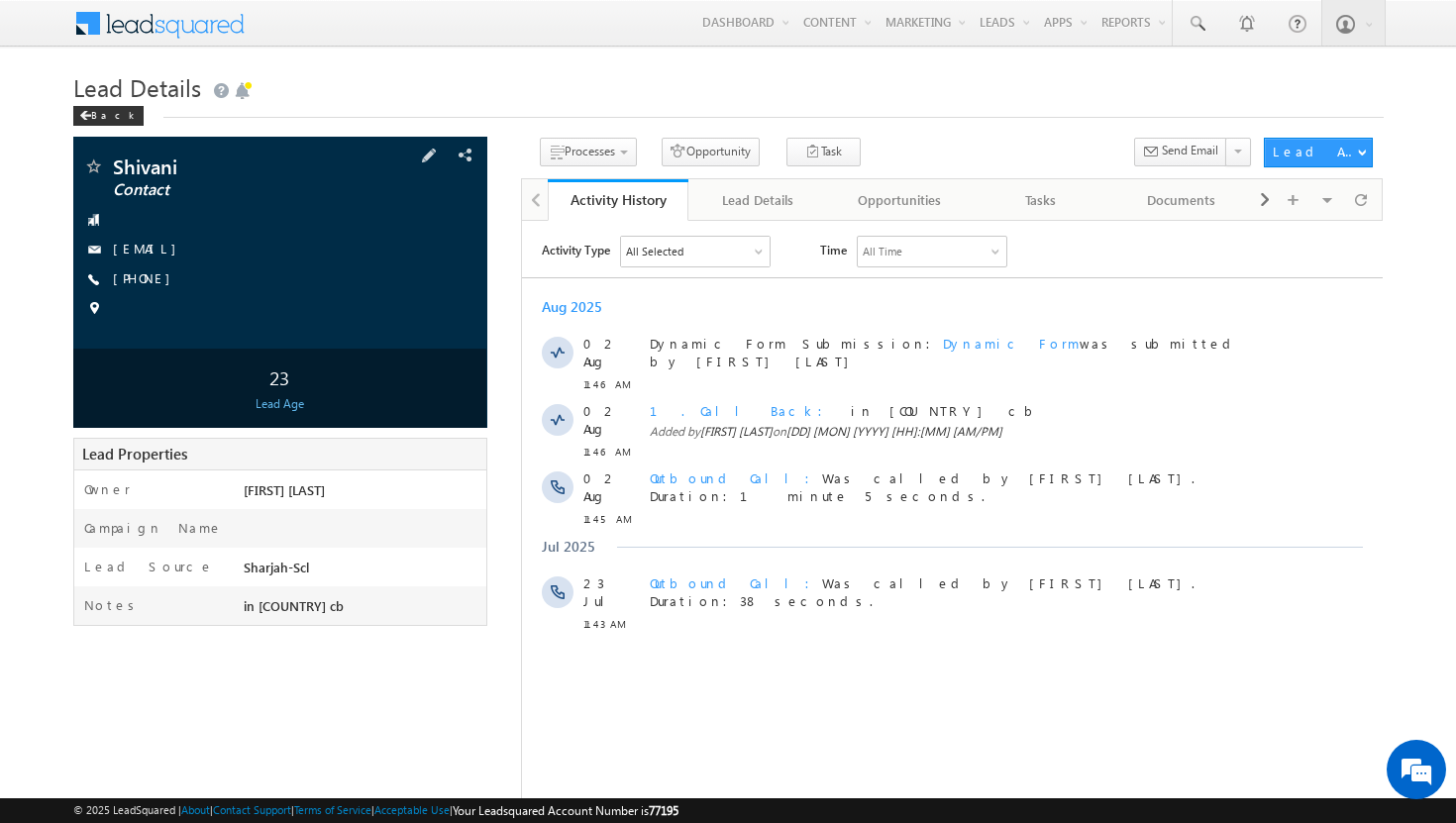 scroll, scrollTop: 0, scrollLeft: 0, axis: both 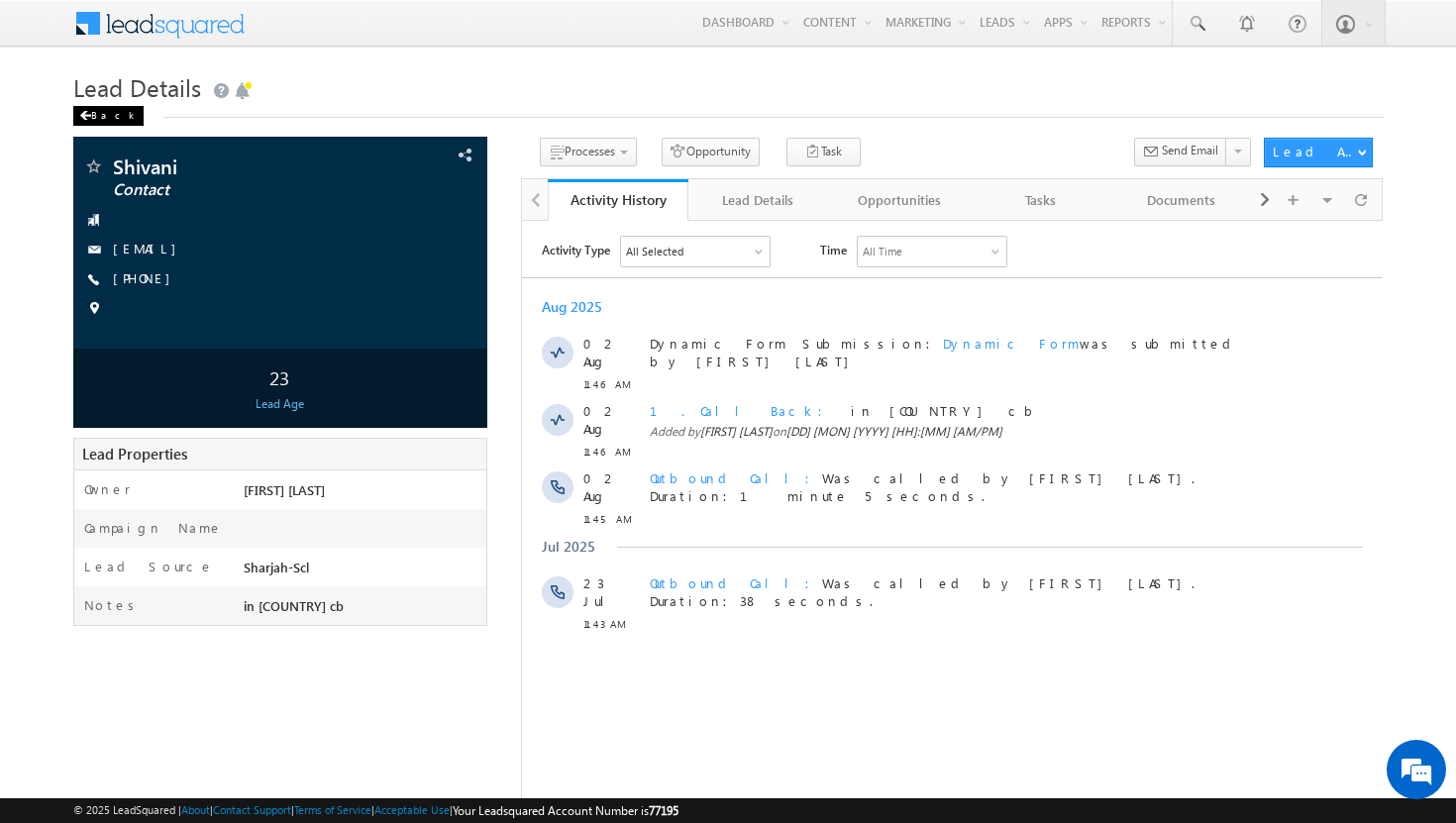 click on "Back" at bounding box center (108, 116) 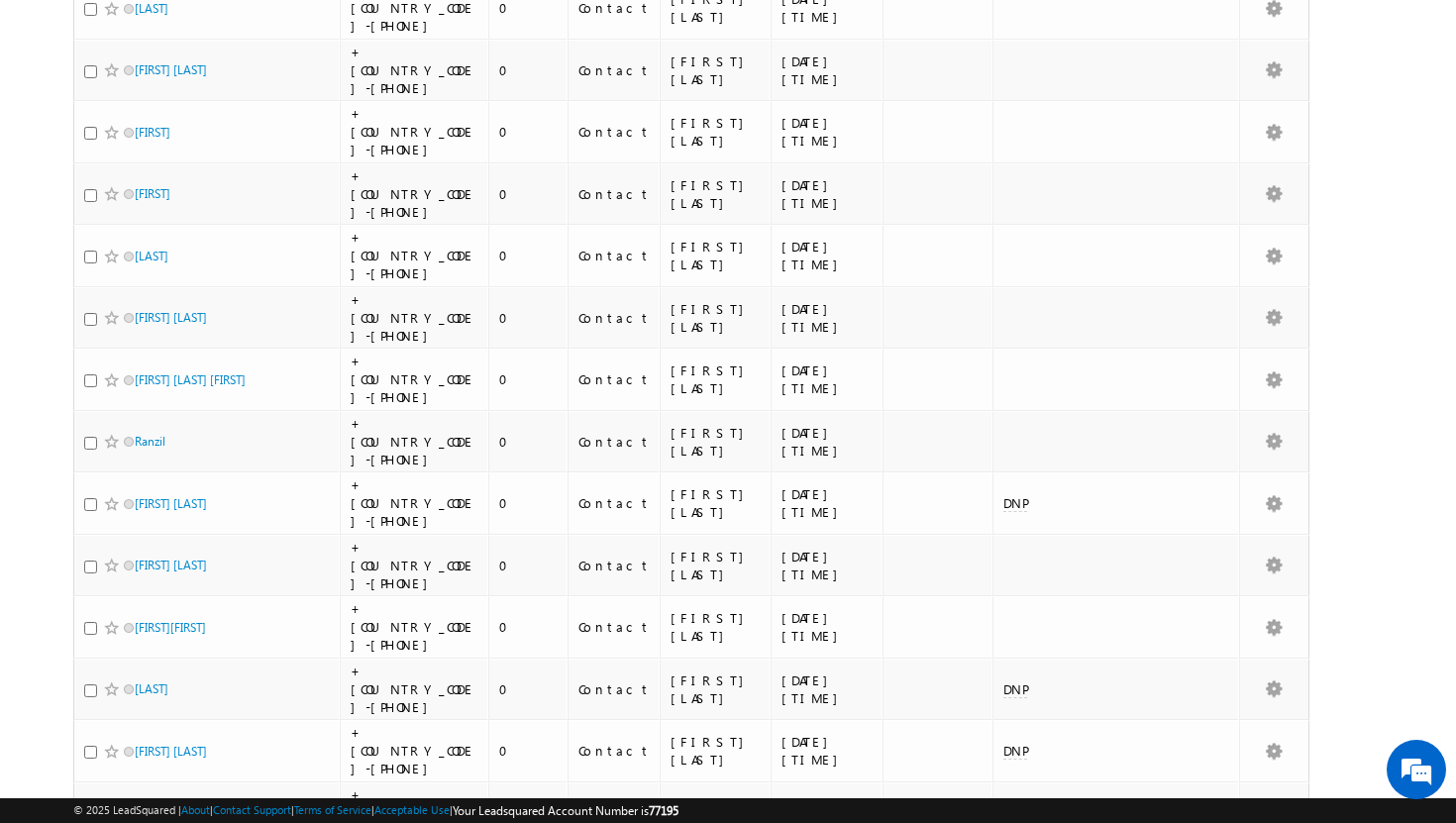scroll, scrollTop: 4310, scrollLeft: 0, axis: vertical 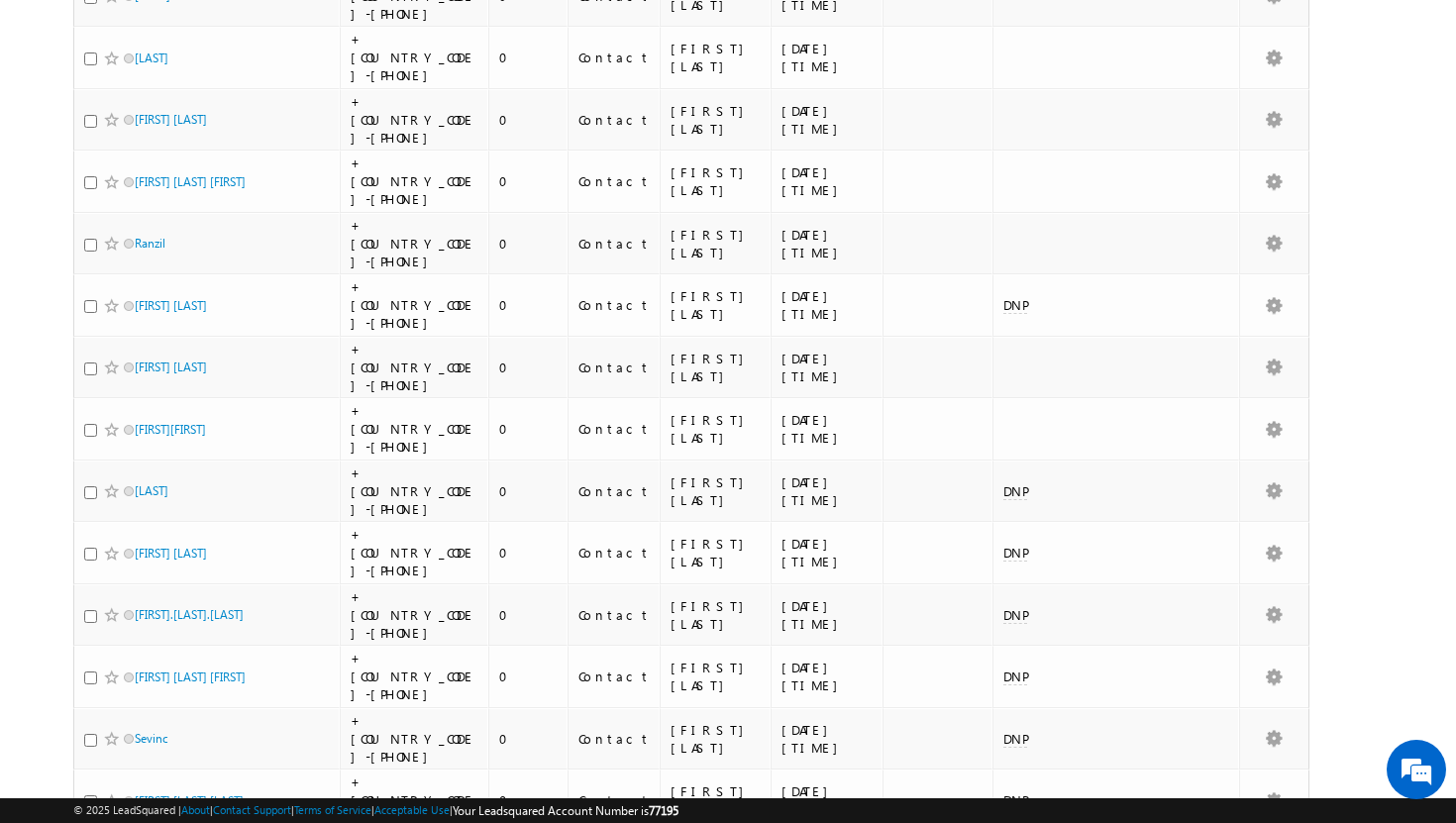 click on "select" at bounding box center [169, 2171] 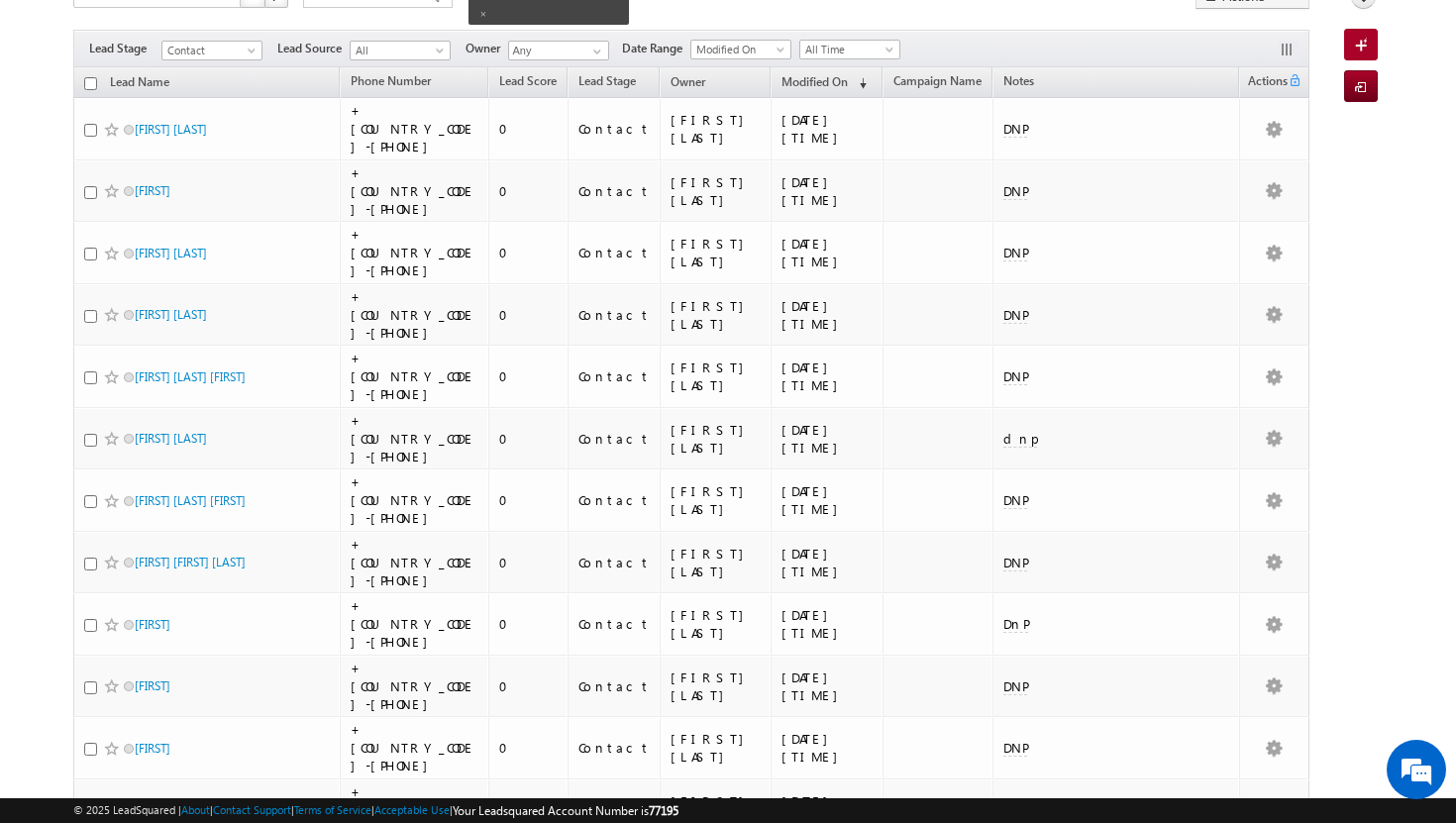 scroll, scrollTop: 0, scrollLeft: 0, axis: both 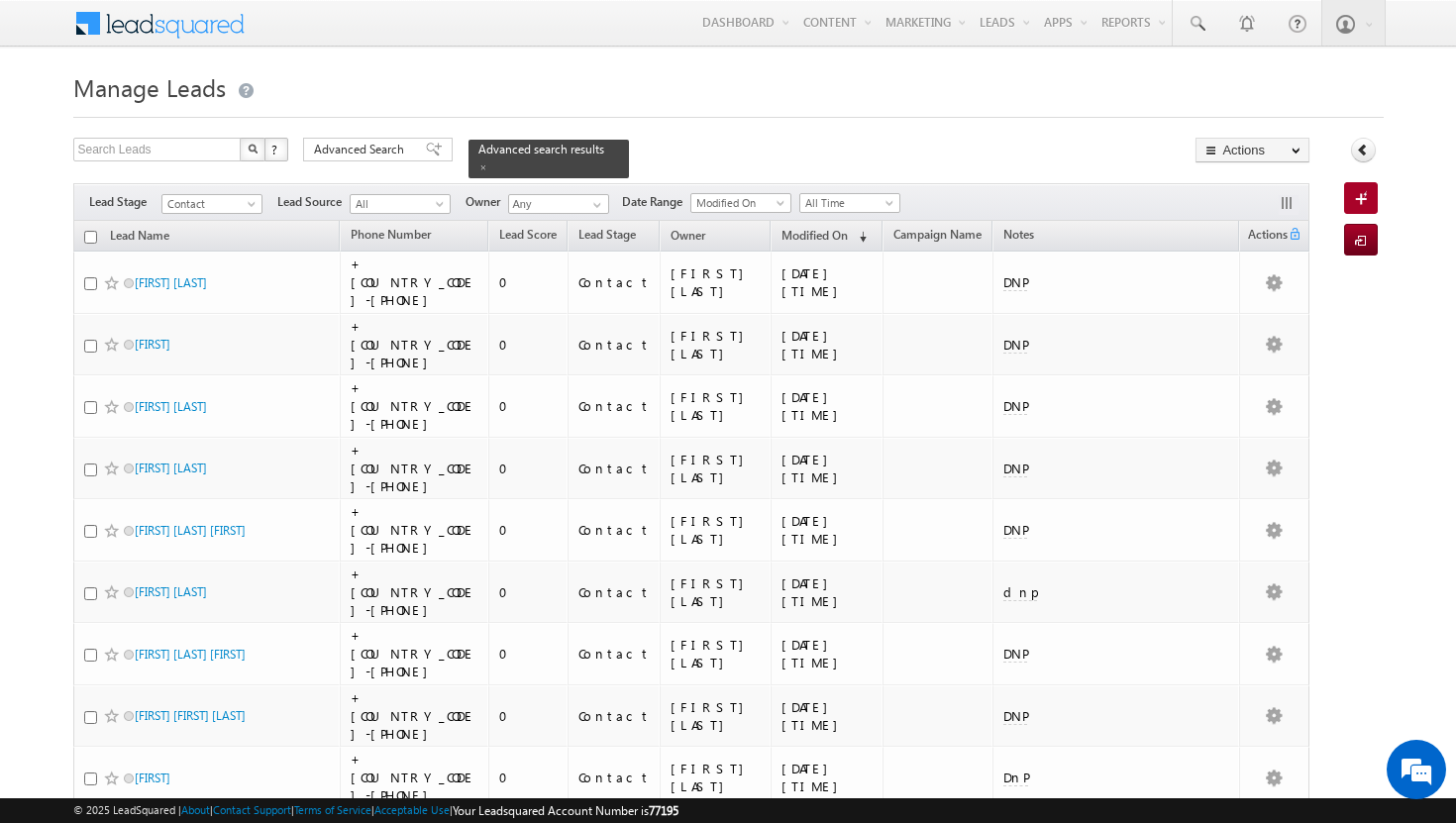 click at bounding box center [90, 237] 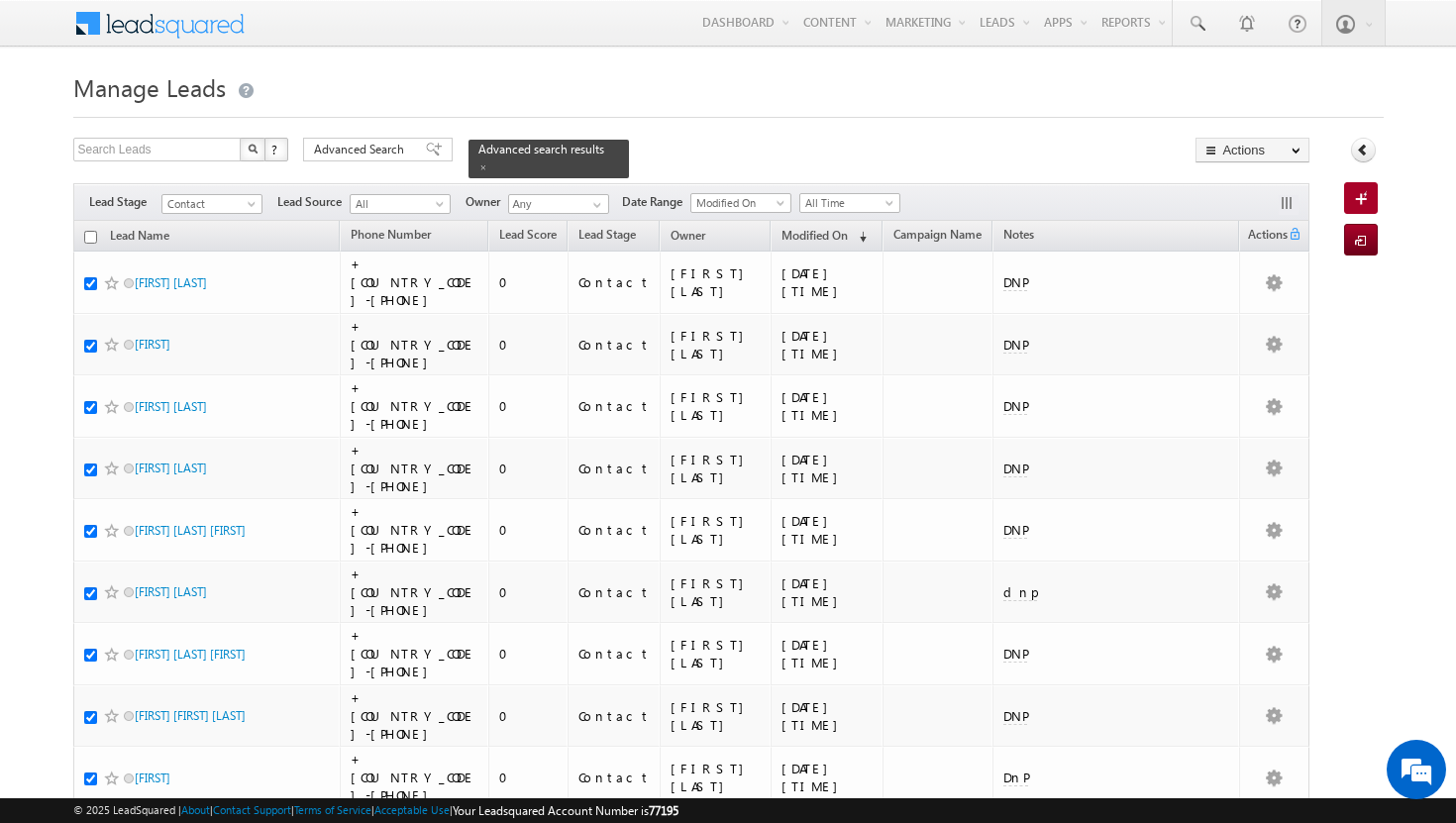 checkbox on "true" 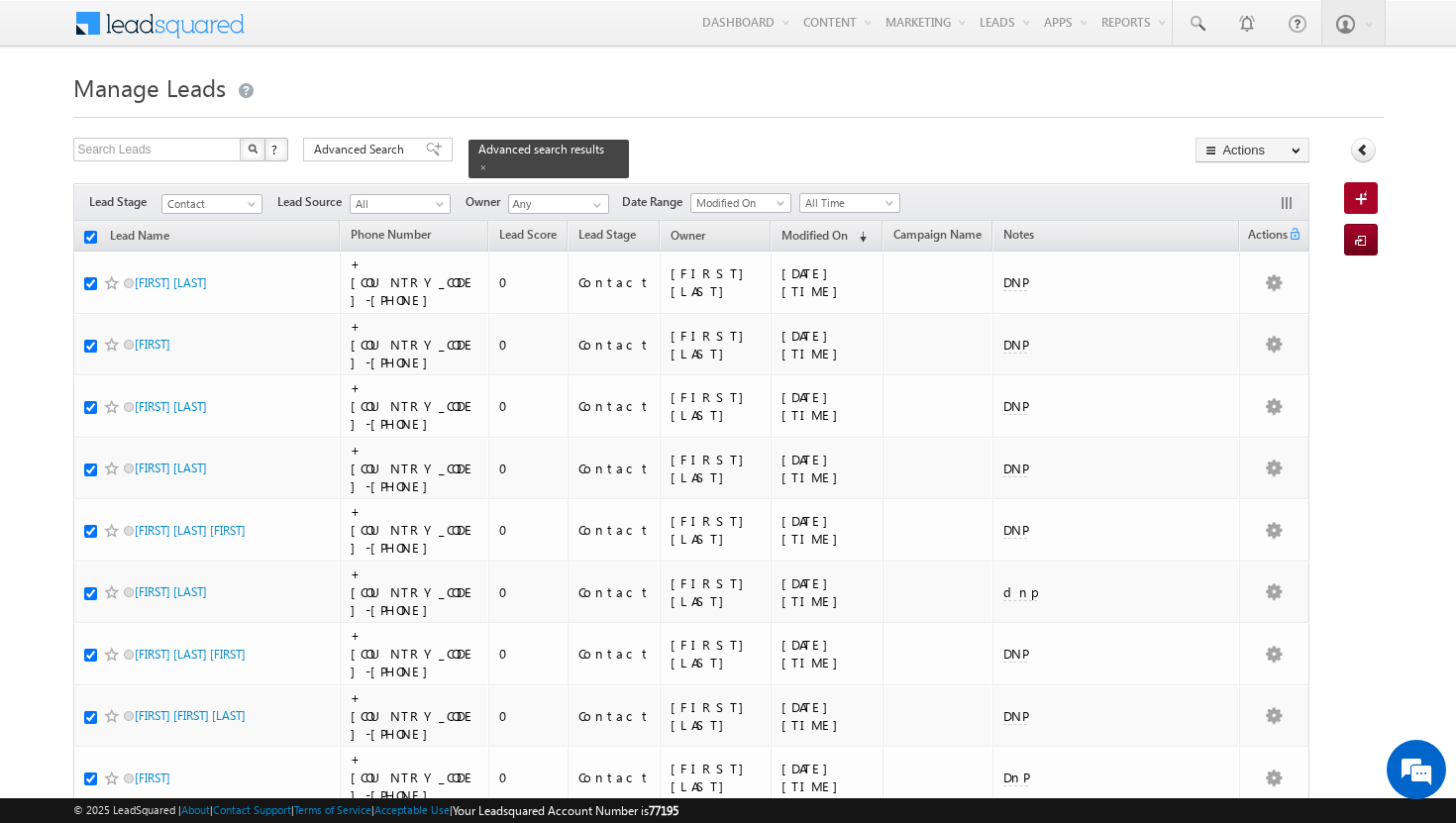 checkbox on "true" 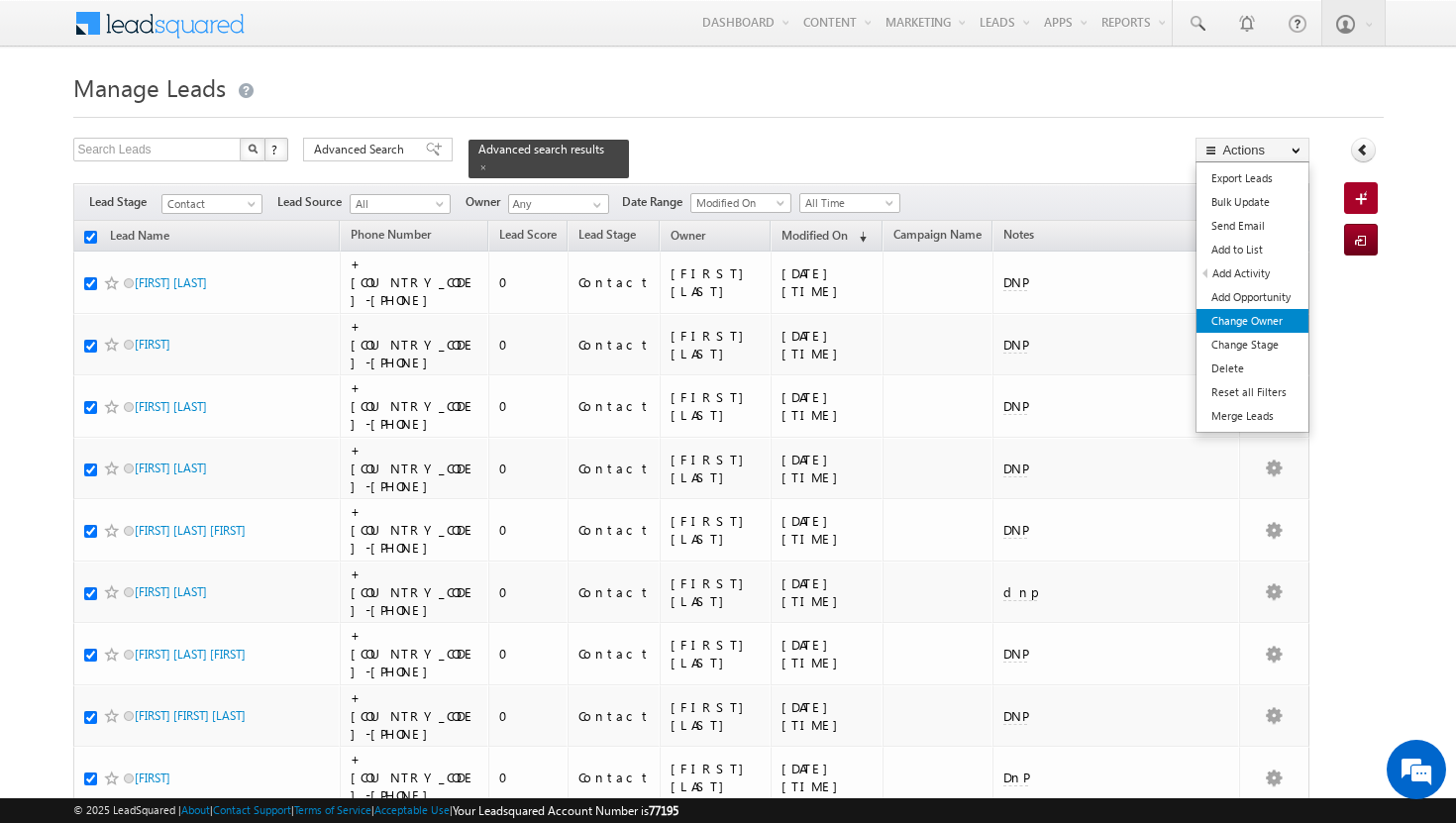 click on "Change Owner" at bounding box center (1252, 321) 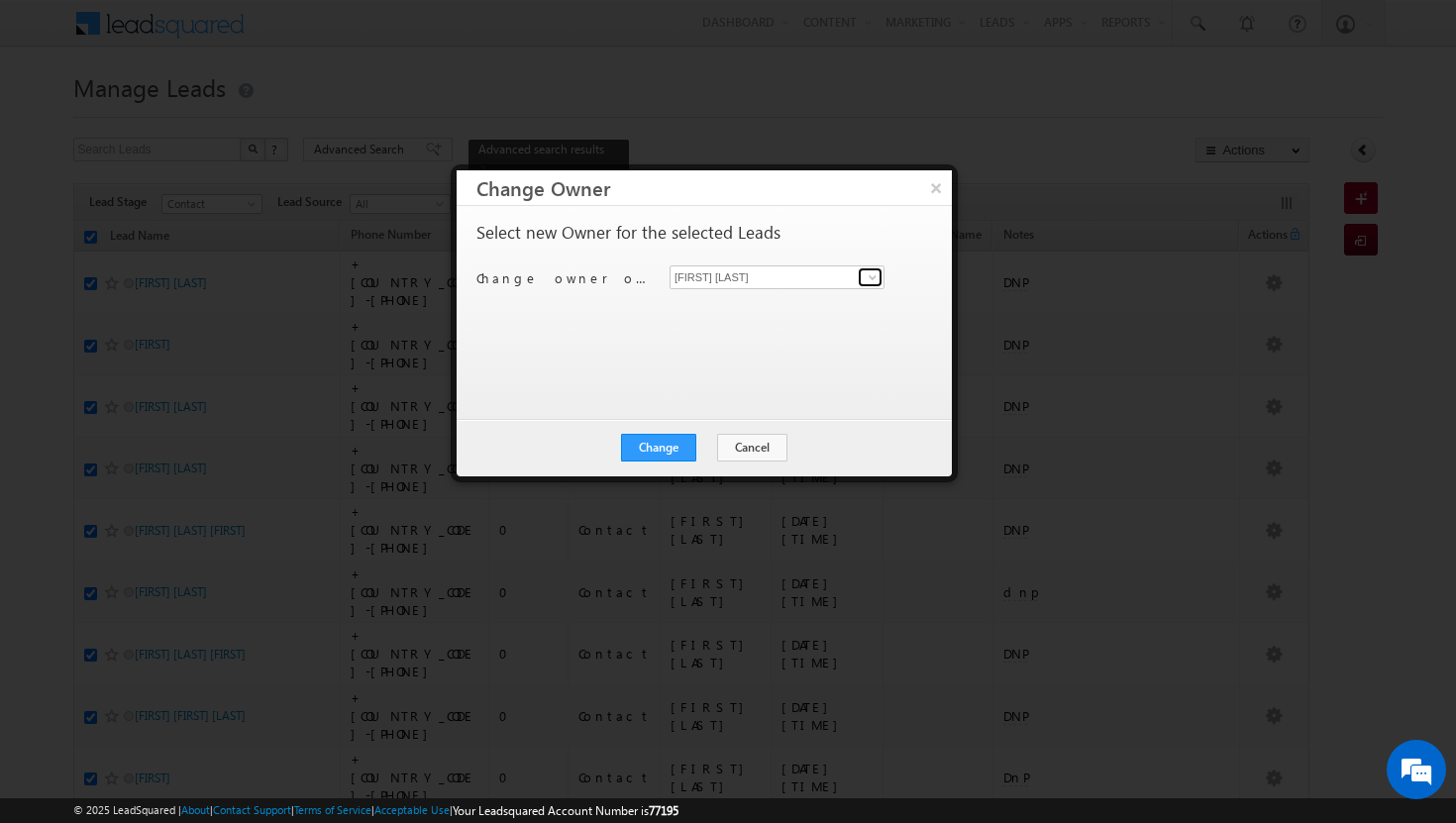 click at bounding box center [873, 277] 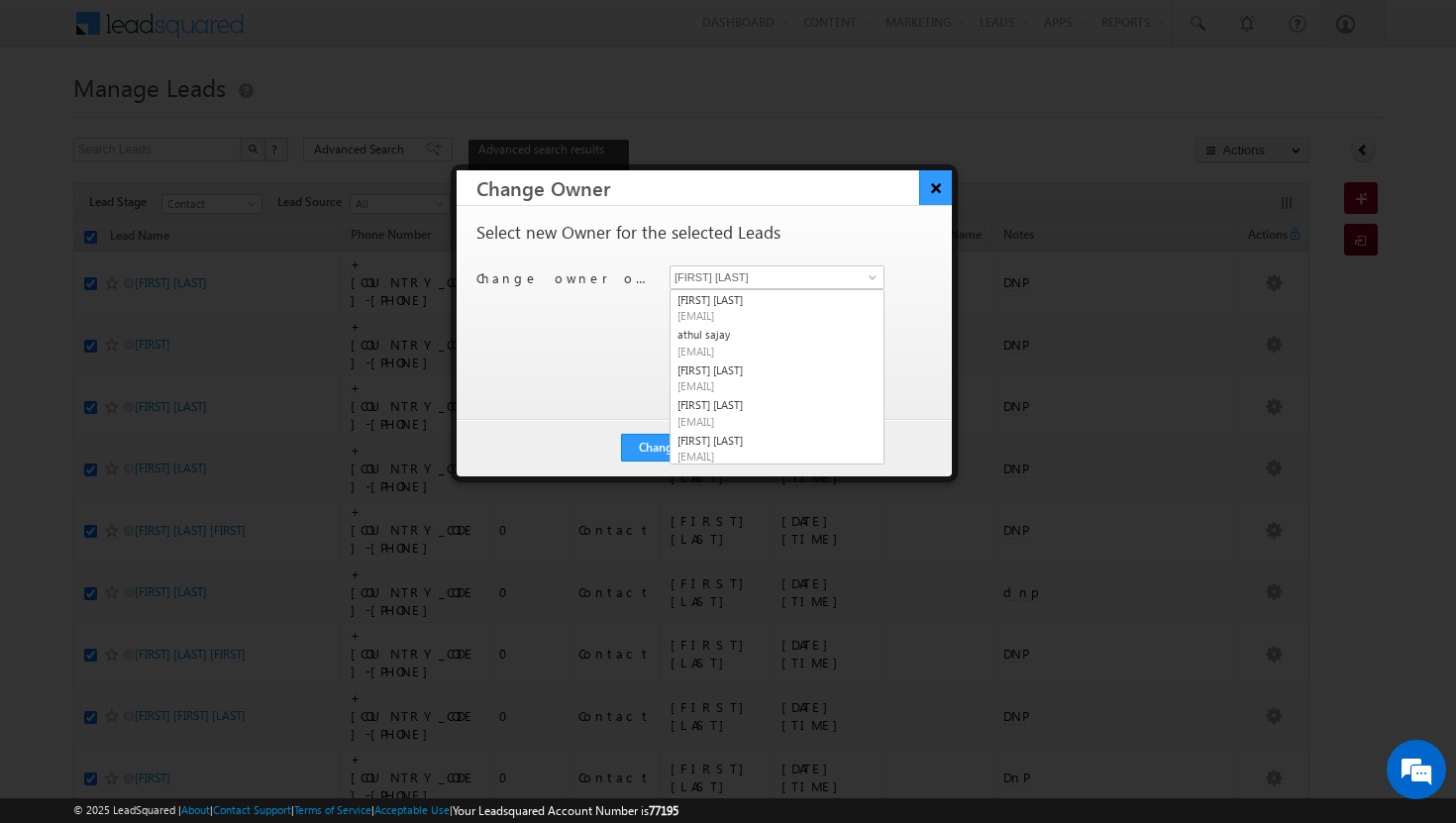 click on "×" at bounding box center (935, 187) 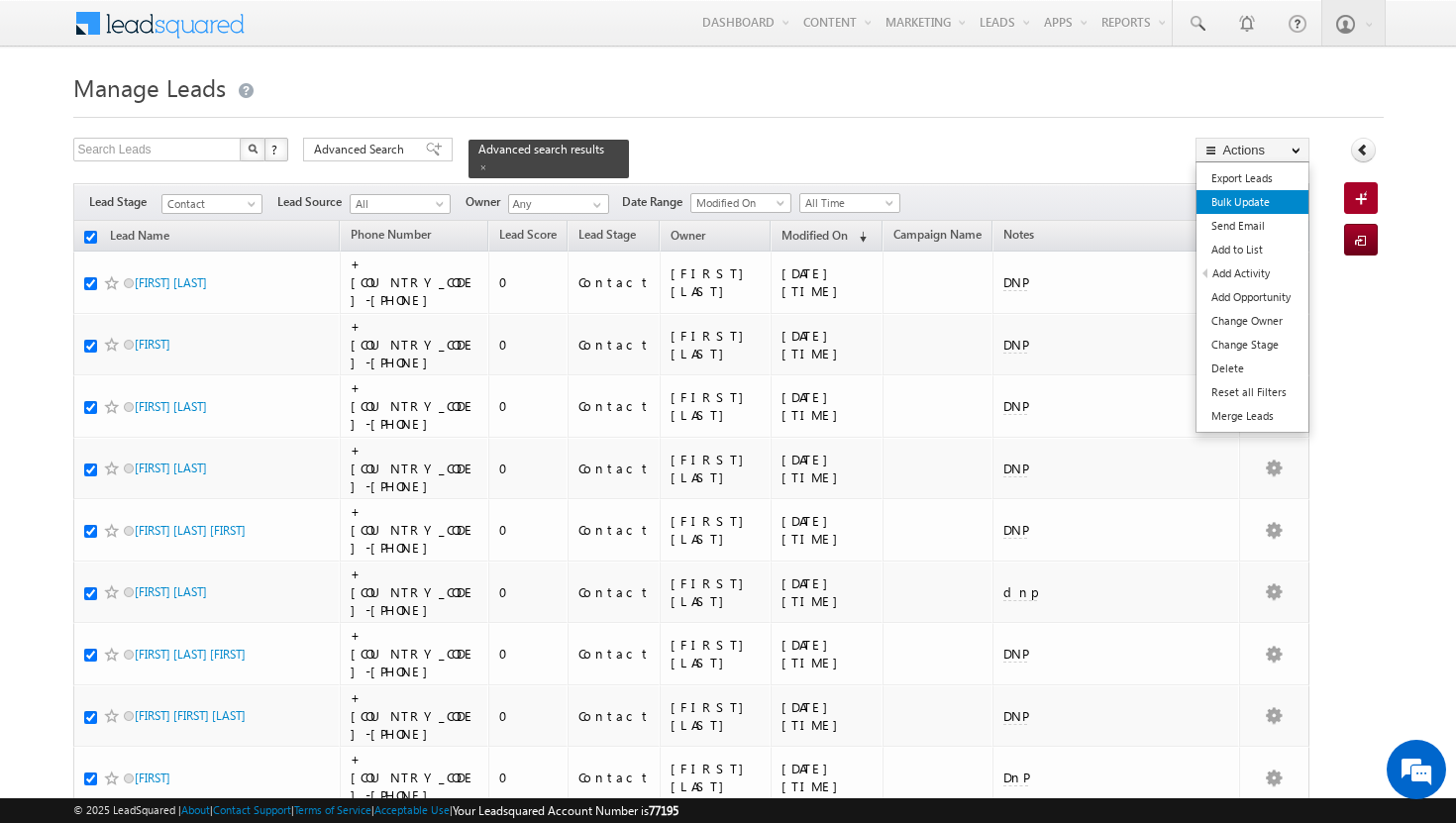 click on "Bulk Update" at bounding box center (1252, 202) 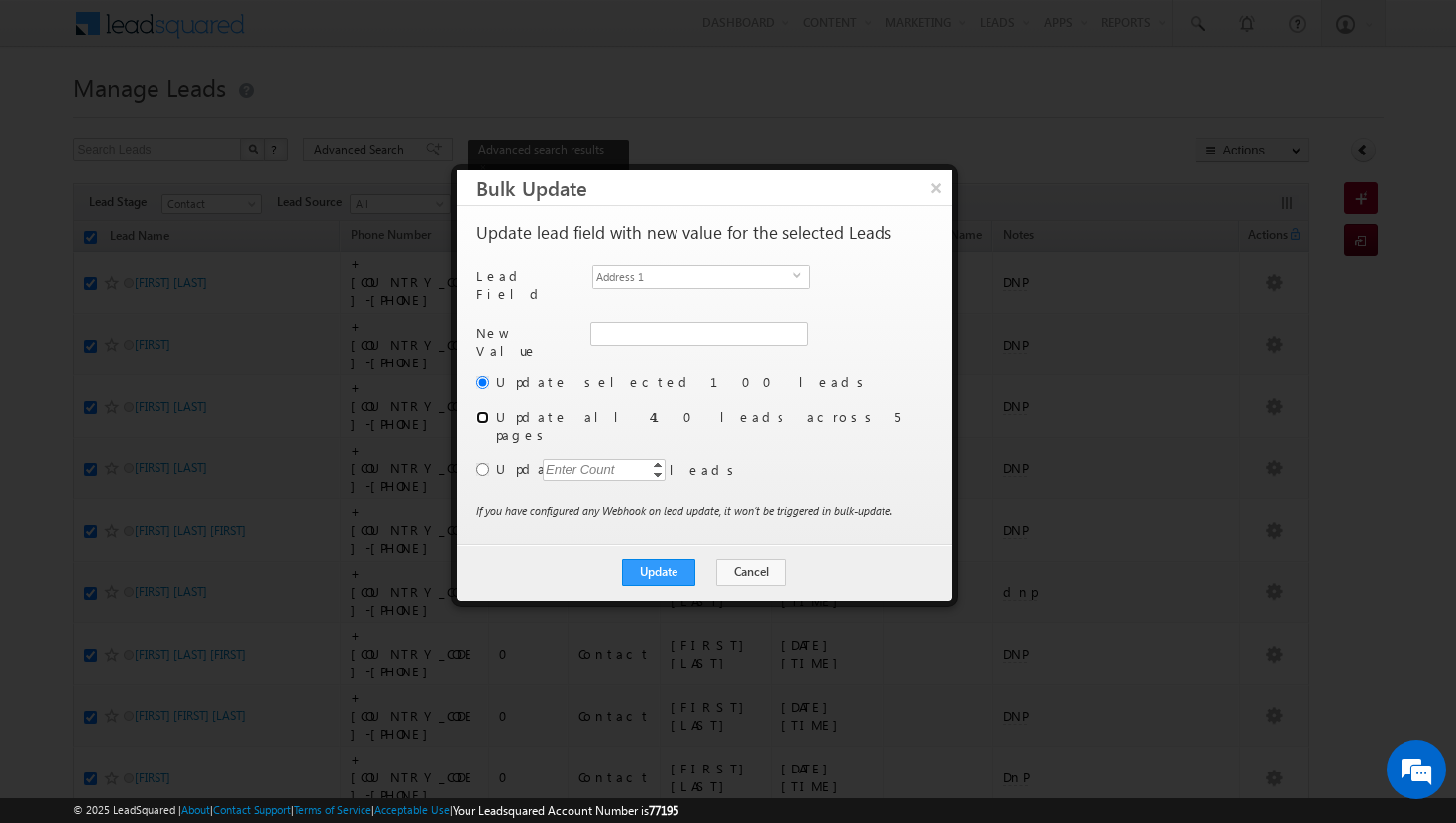 click at bounding box center (482, 417) 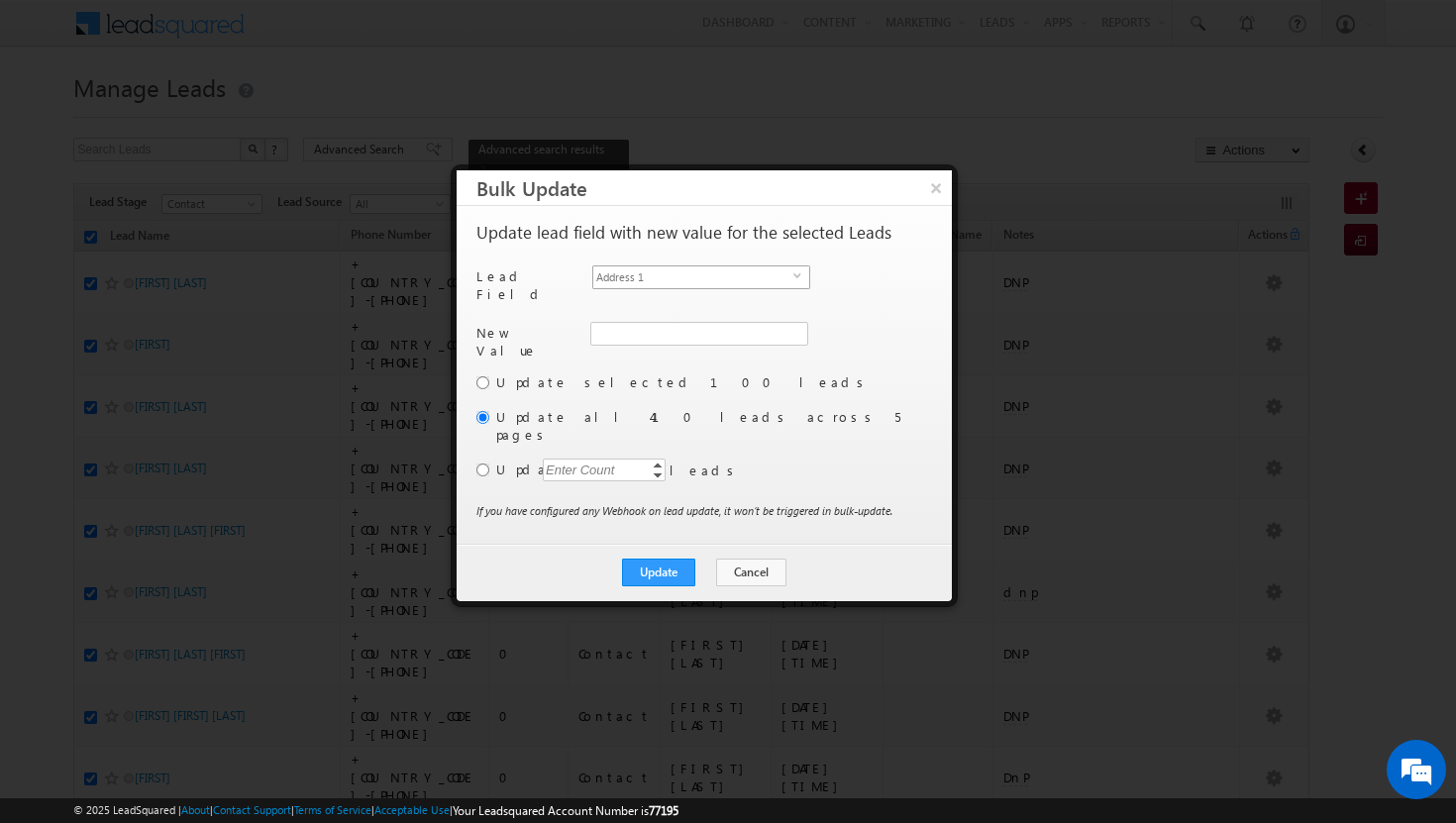 click on "select" at bounding box center [801, 275] 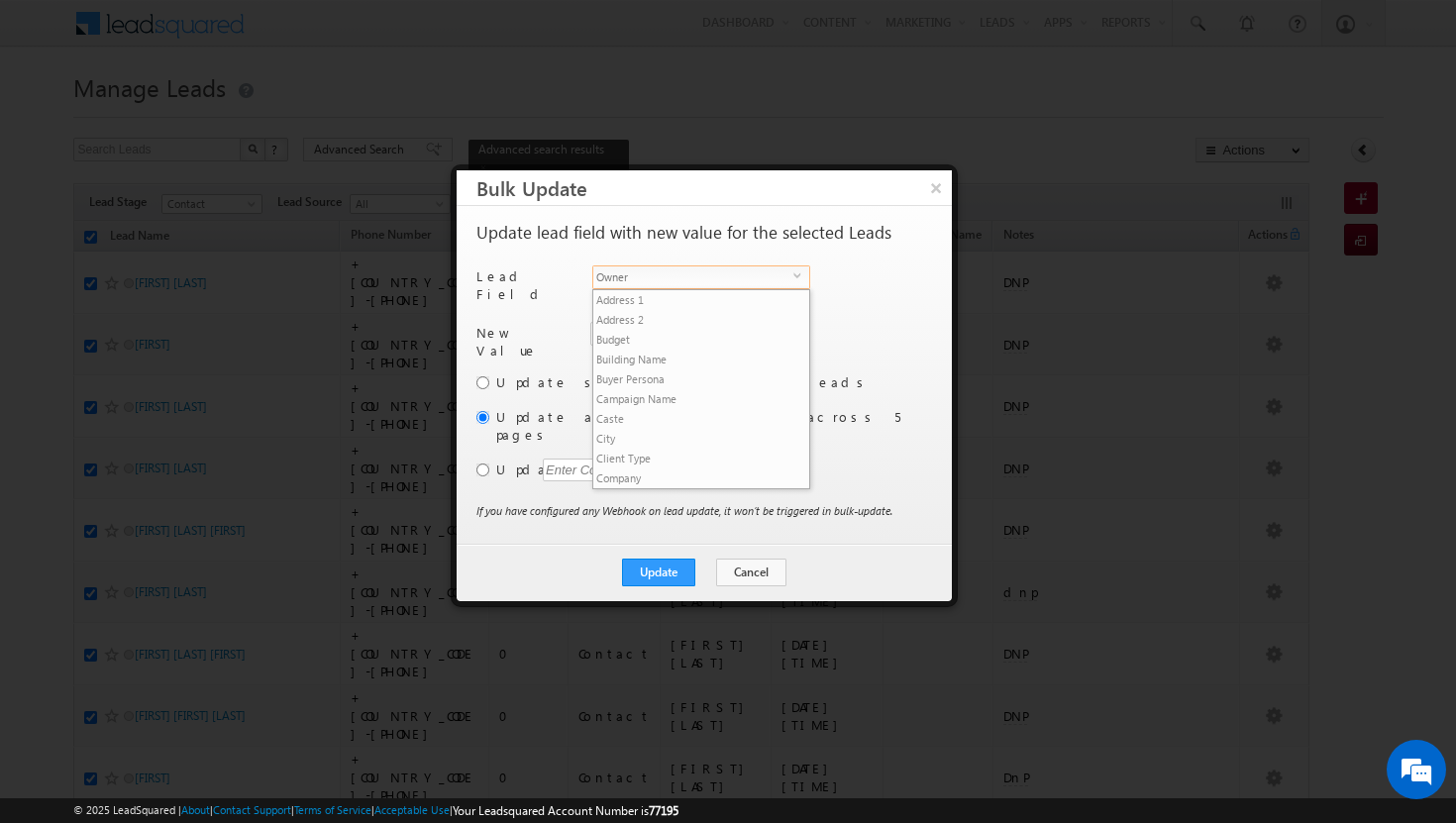 scroll, scrollTop: 754, scrollLeft: 0, axis: vertical 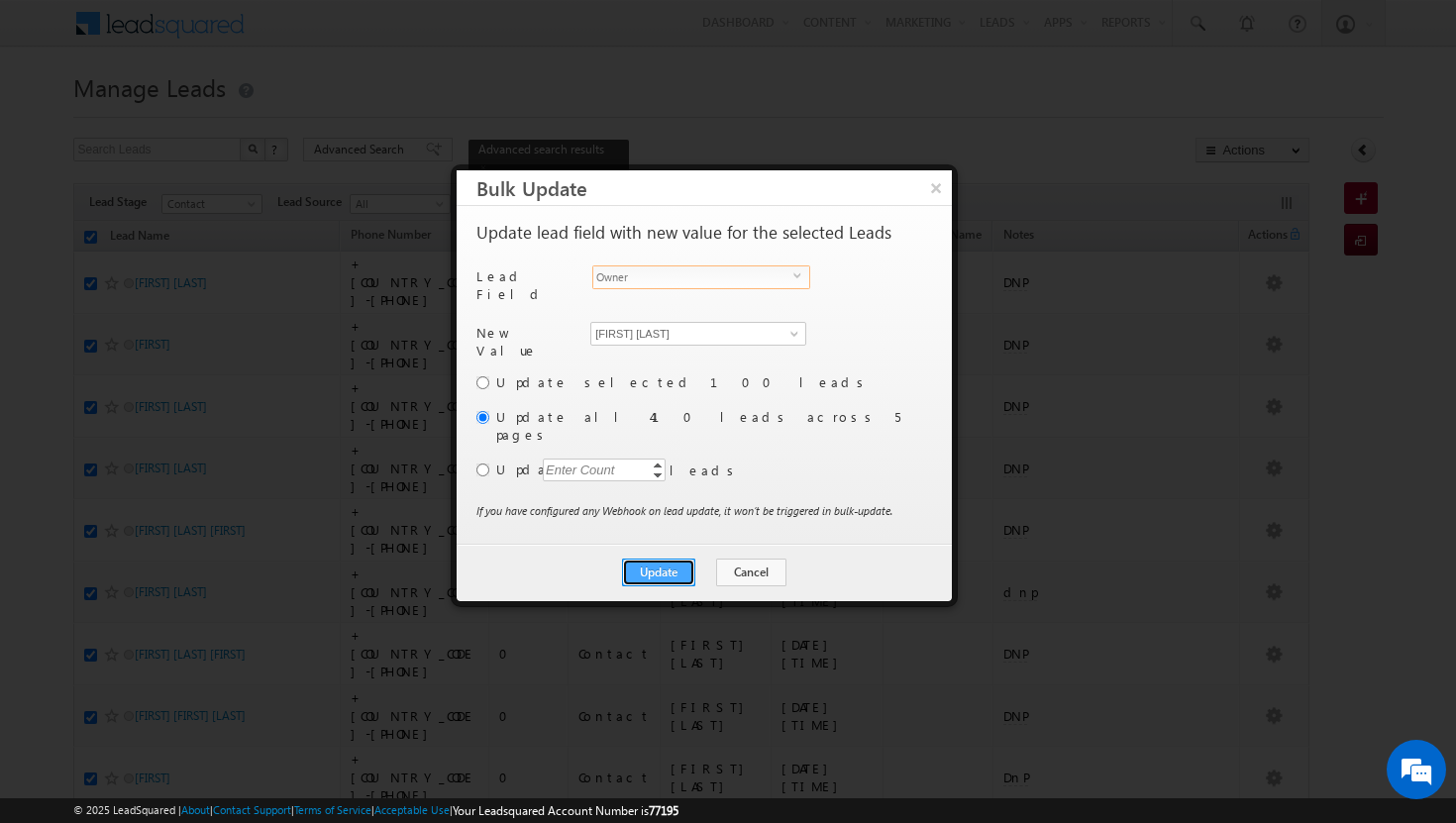 click on "Update" at bounding box center [659, 572] 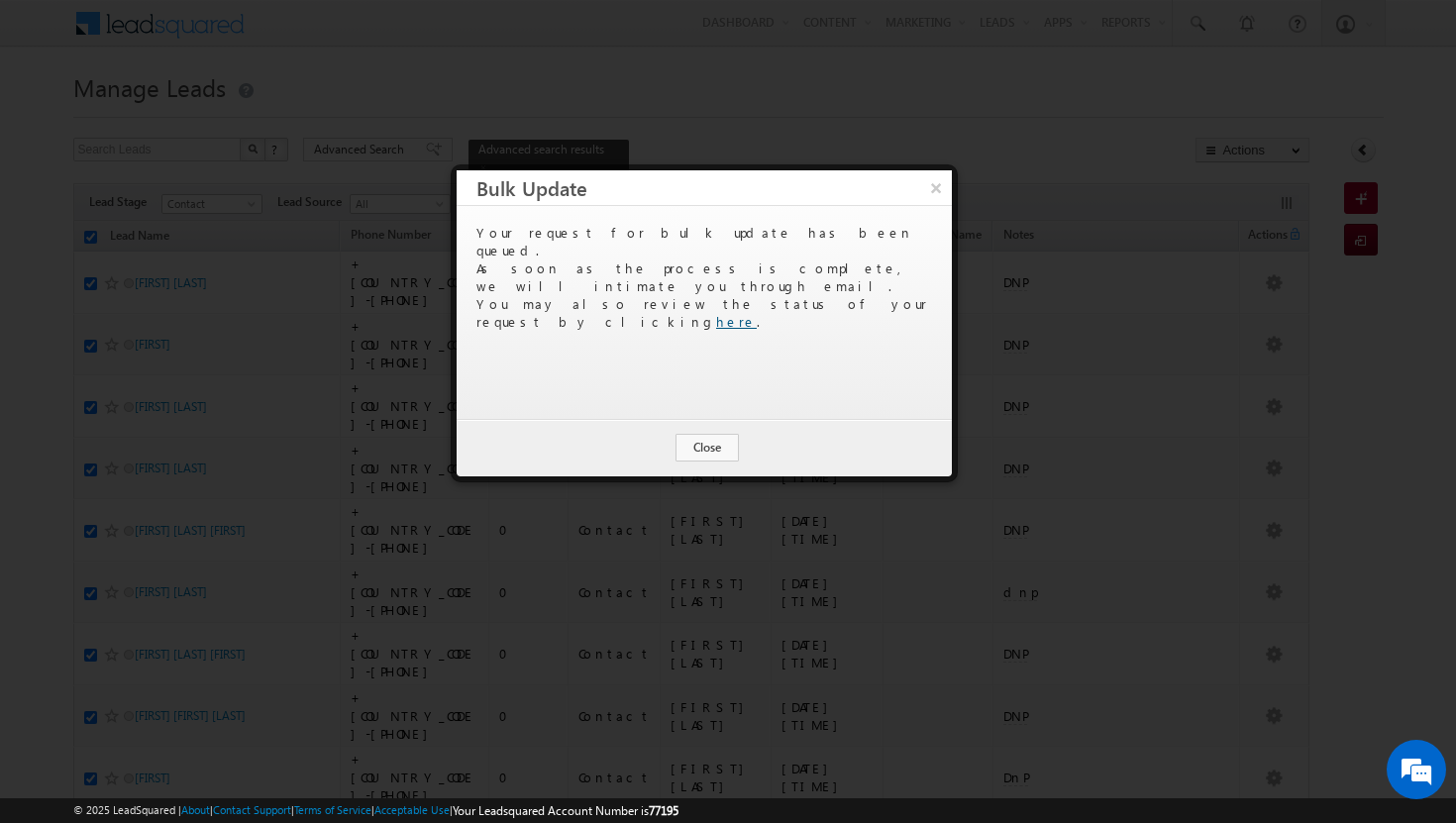 click on "here" at bounding box center [736, 321] 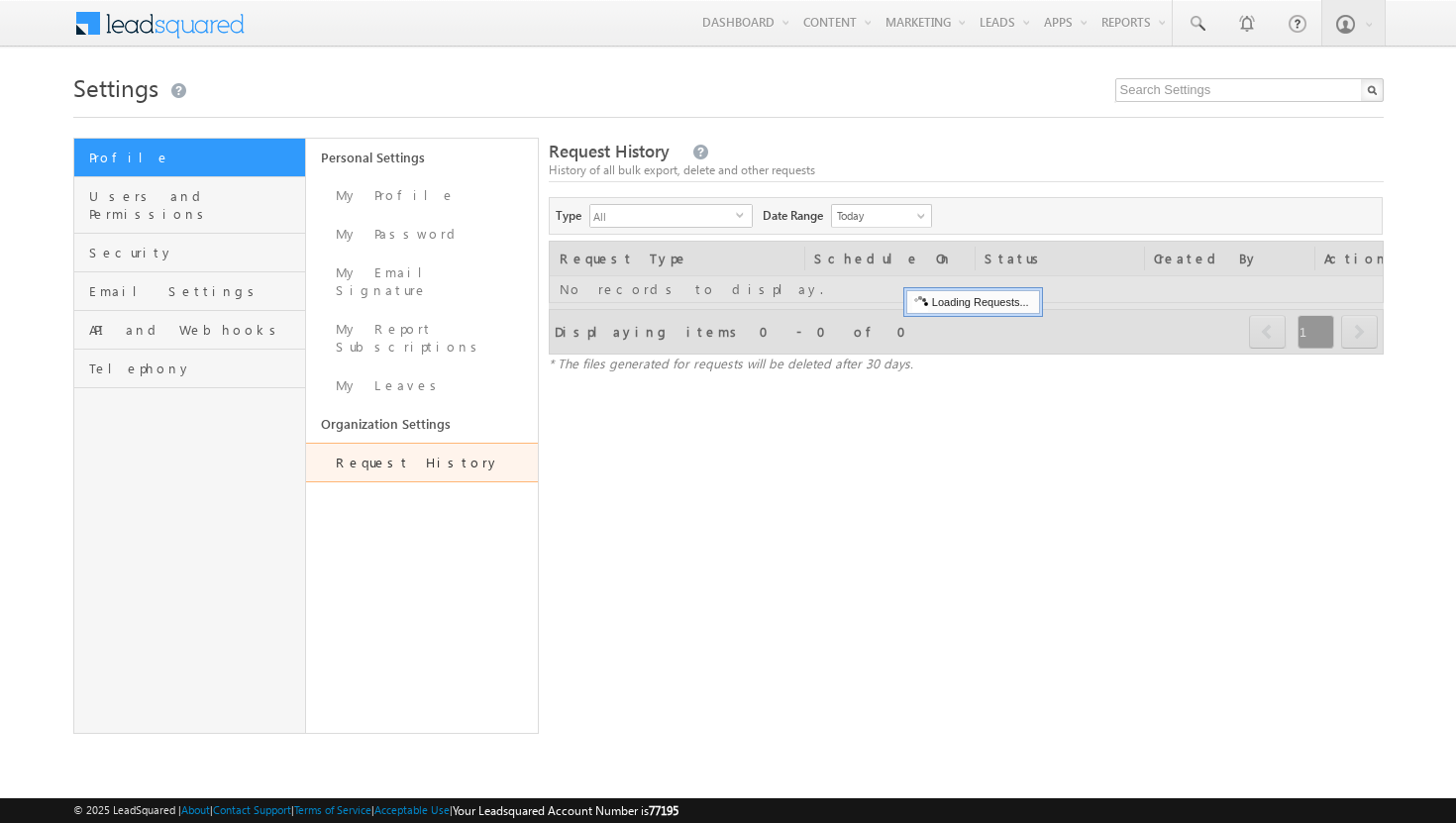 scroll, scrollTop: 0, scrollLeft: 0, axis: both 